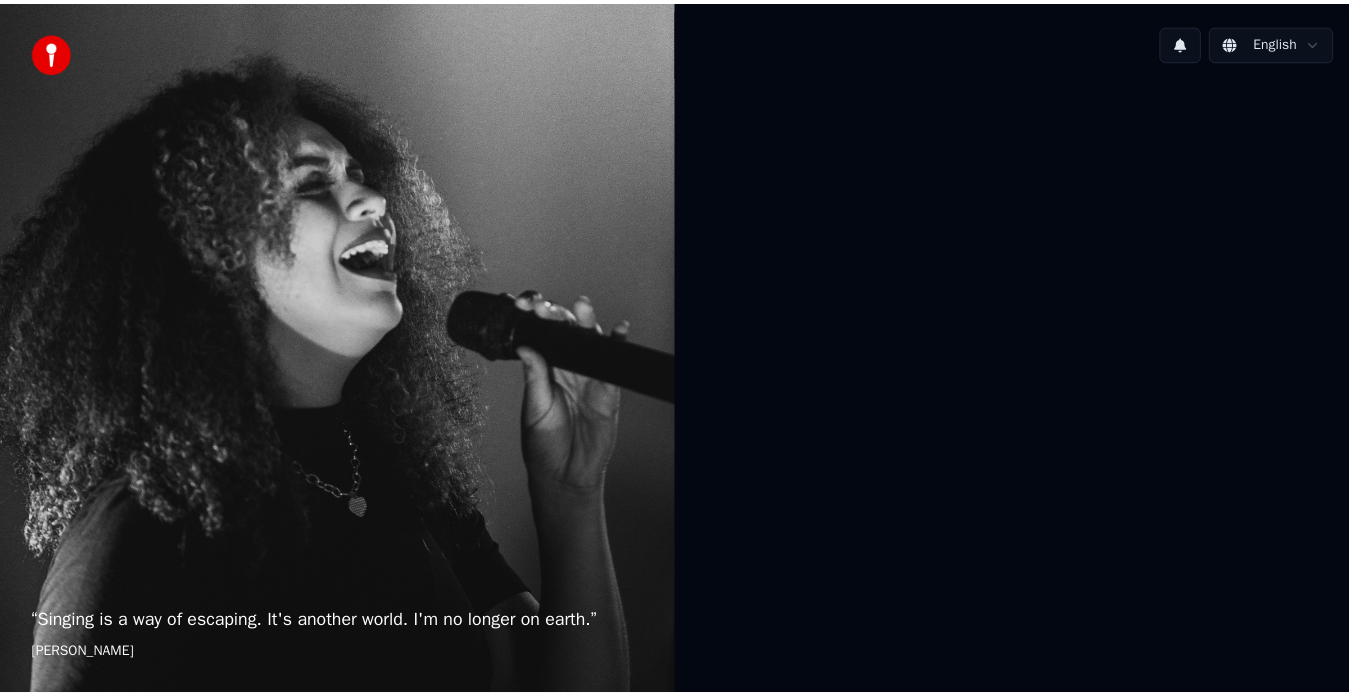 scroll, scrollTop: 0, scrollLeft: 0, axis: both 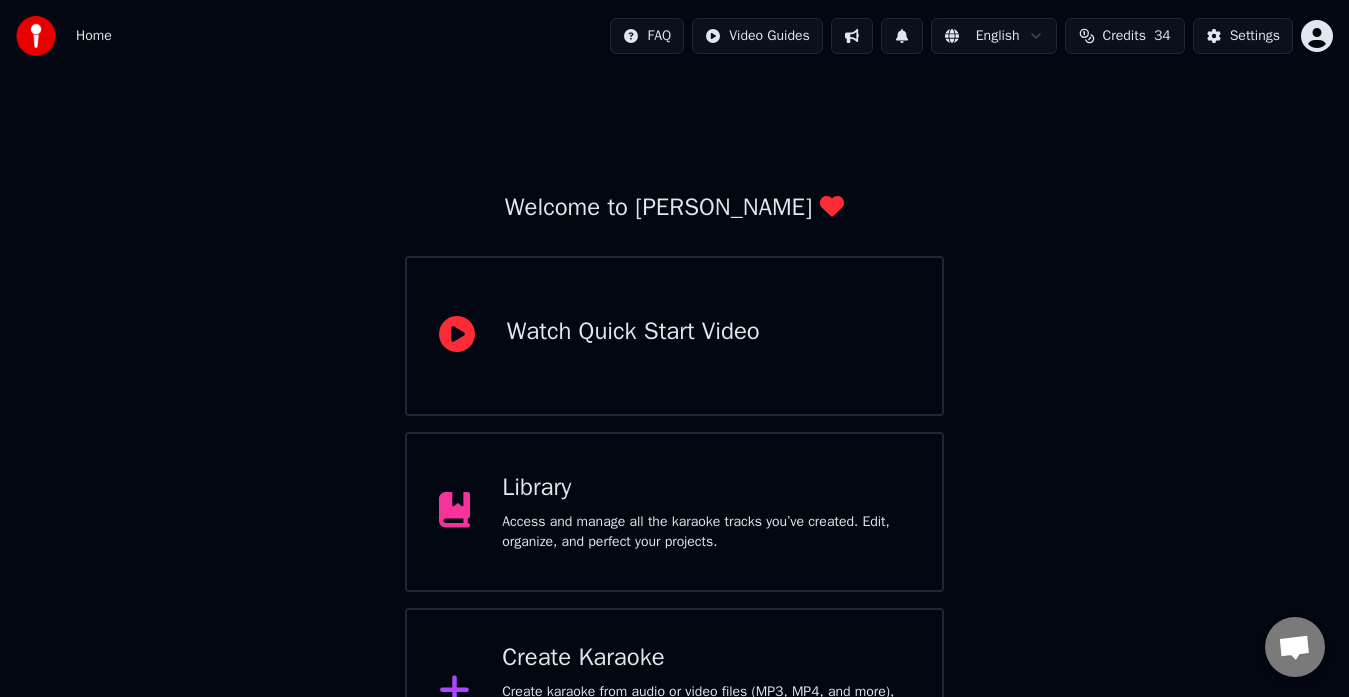 click on "Access and manage all the karaoke tracks you’ve created. Edit, organize, and perfect your projects." at bounding box center (706, 532) 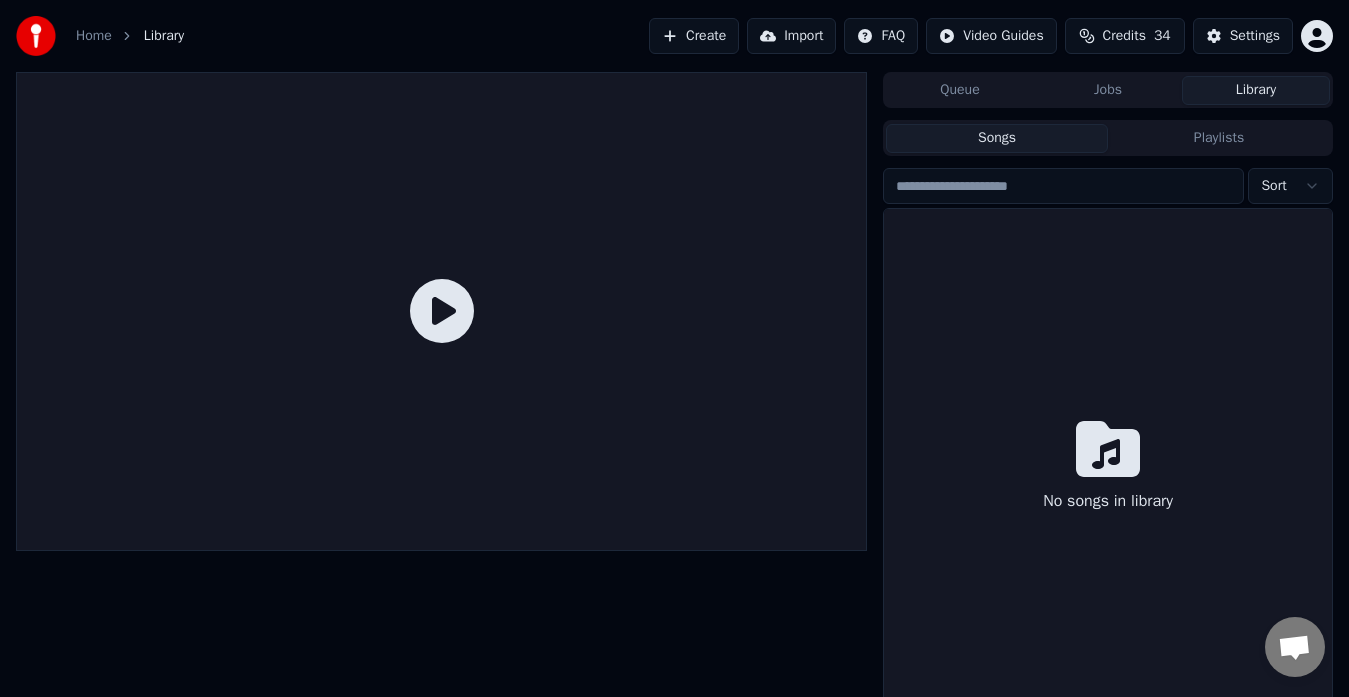 click at bounding box center [441, 311] 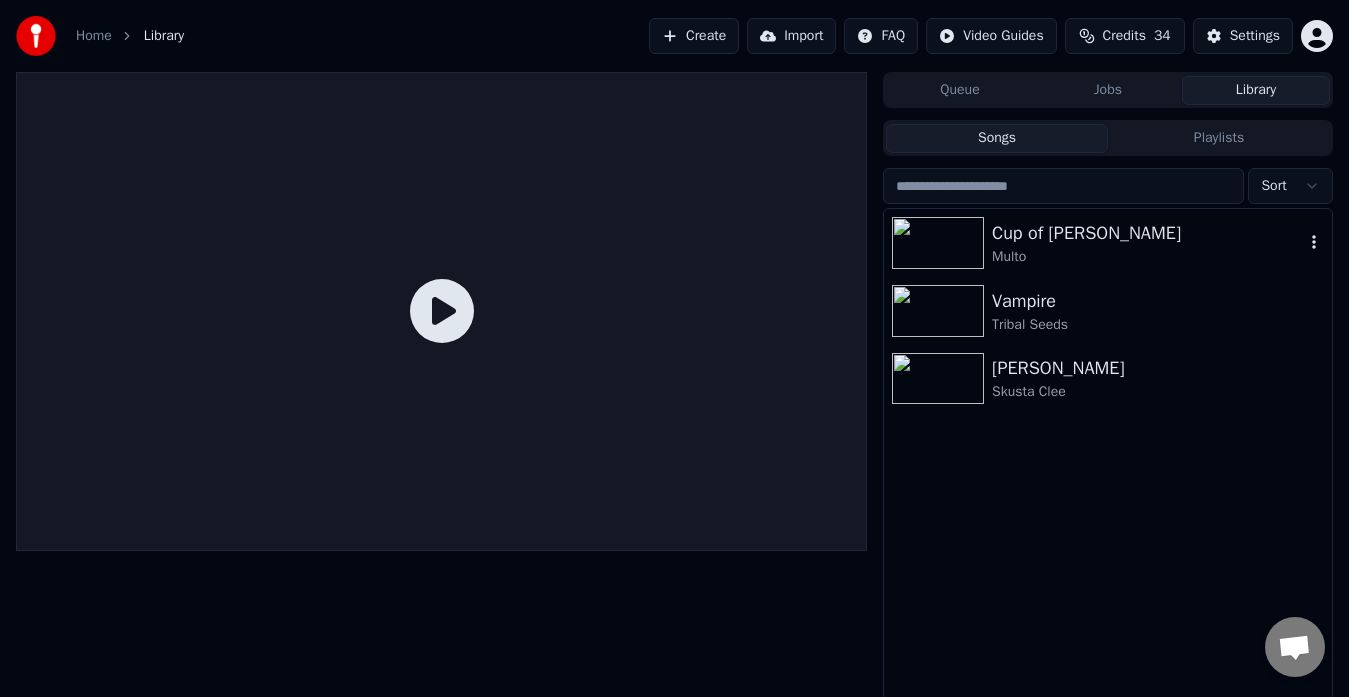 click on "Multo" at bounding box center [1148, 257] 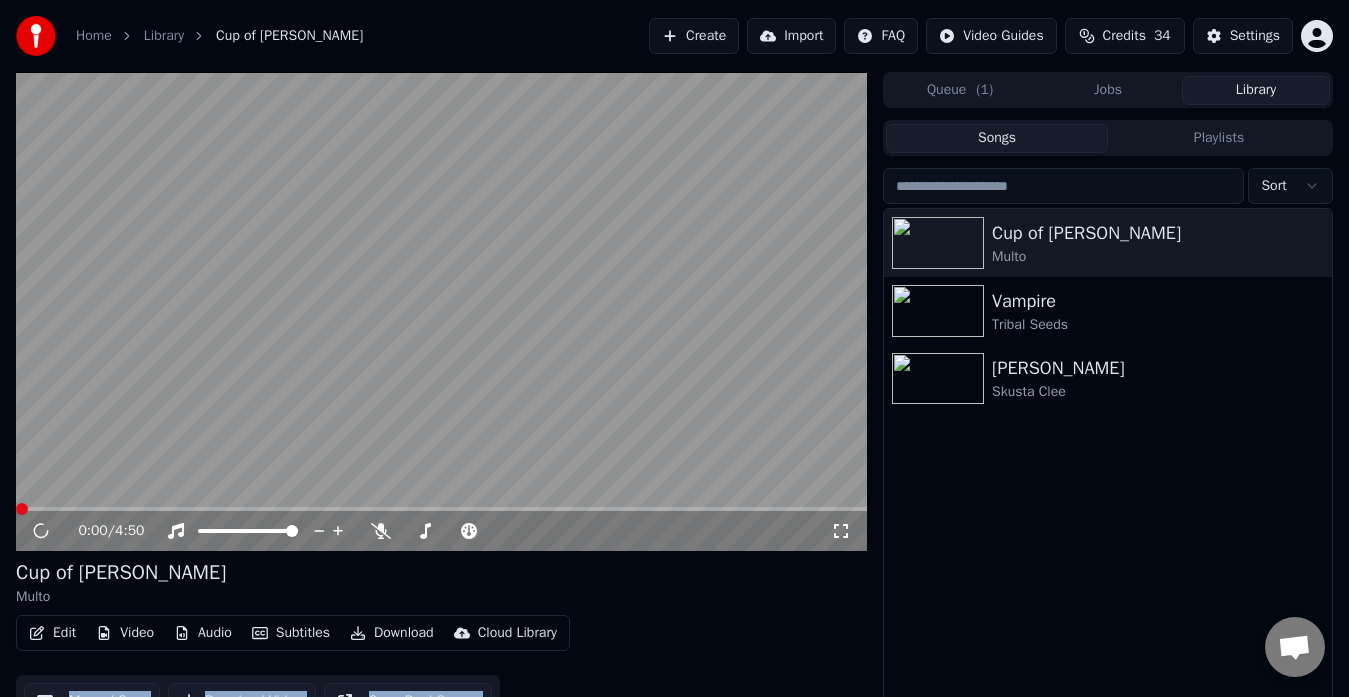 click on "Library" at bounding box center (1256, 90) 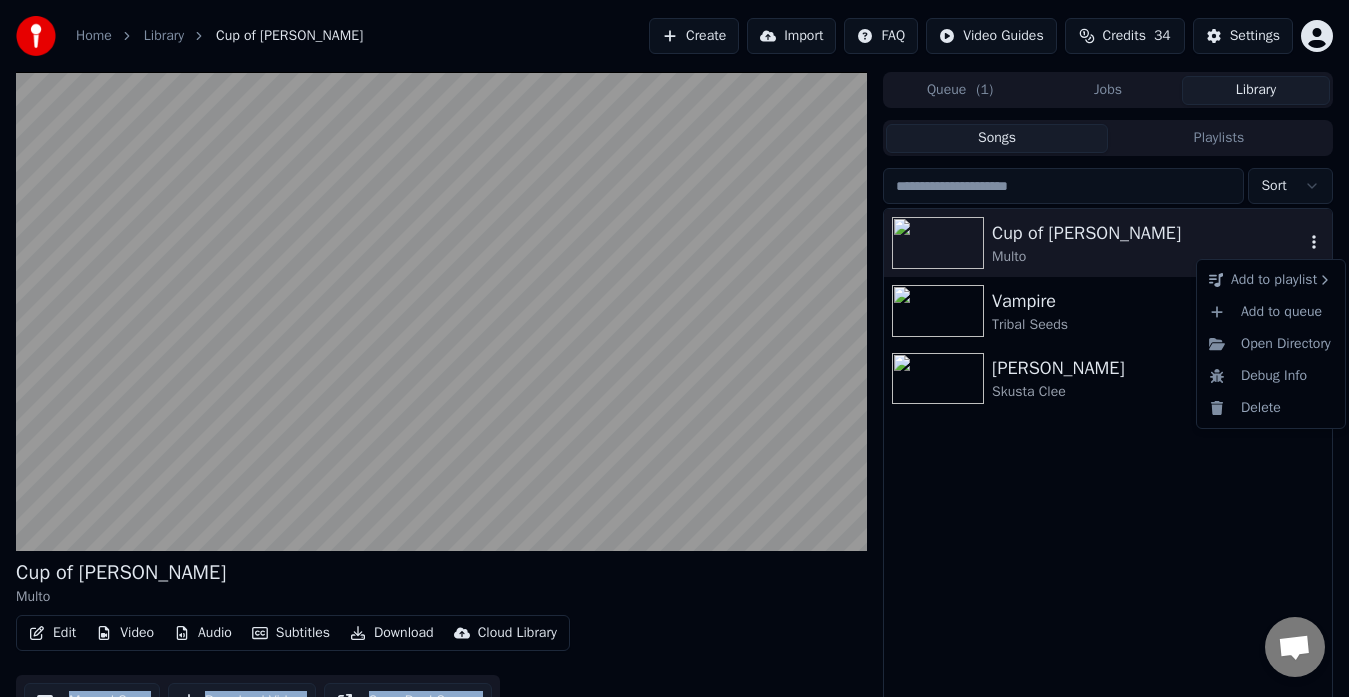 click 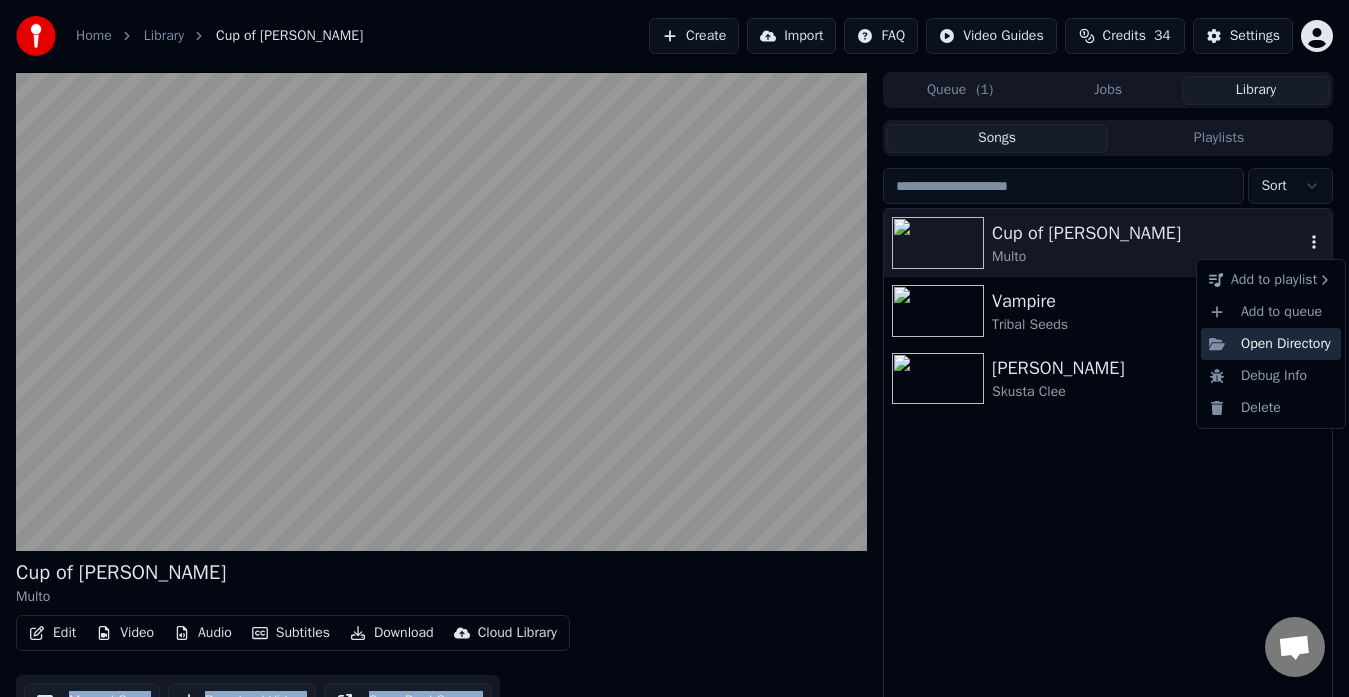 click on "Open Directory" at bounding box center (1271, 344) 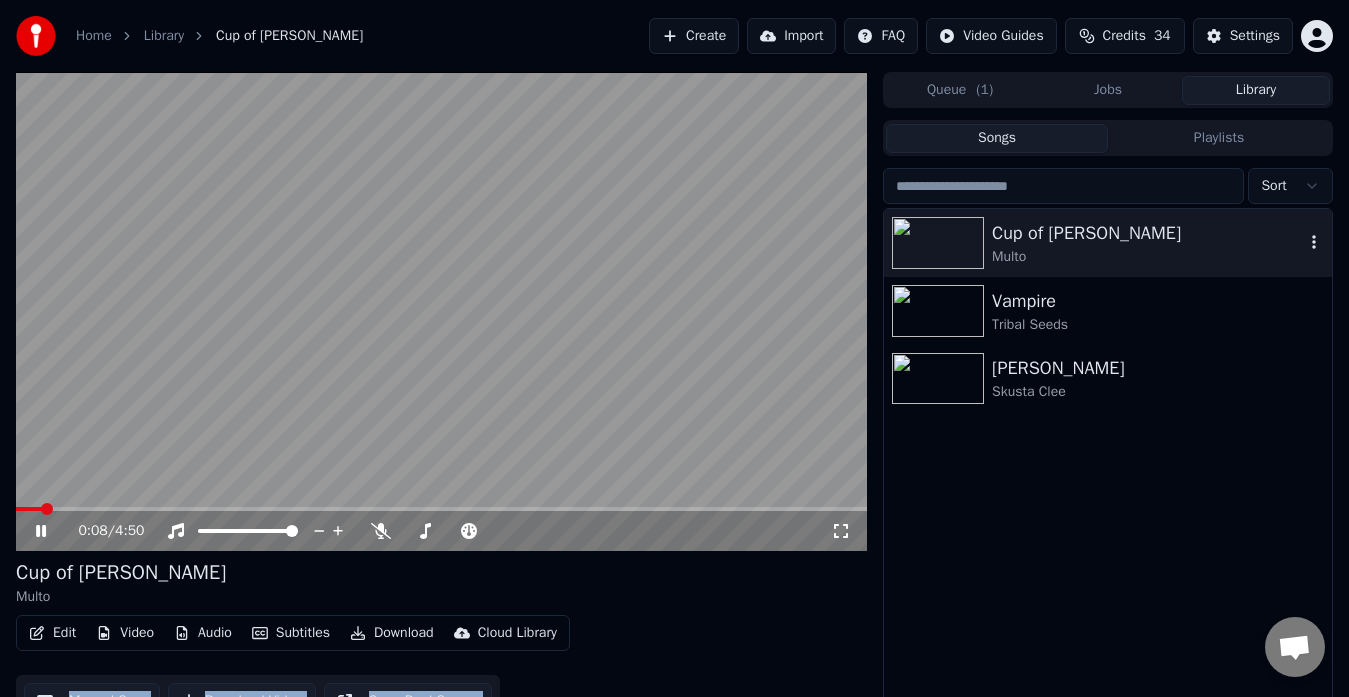 click on "Open Dual Screen" at bounding box center [408, 701] 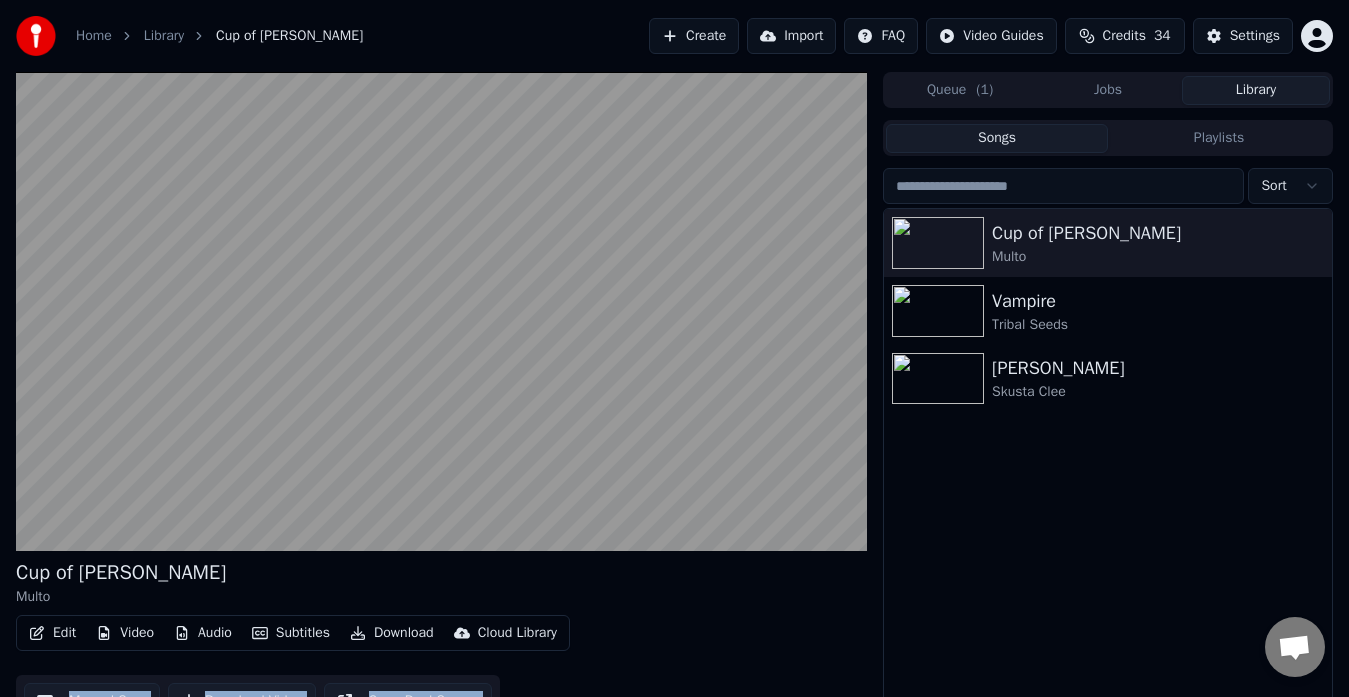 scroll, scrollTop: 34, scrollLeft: 0, axis: vertical 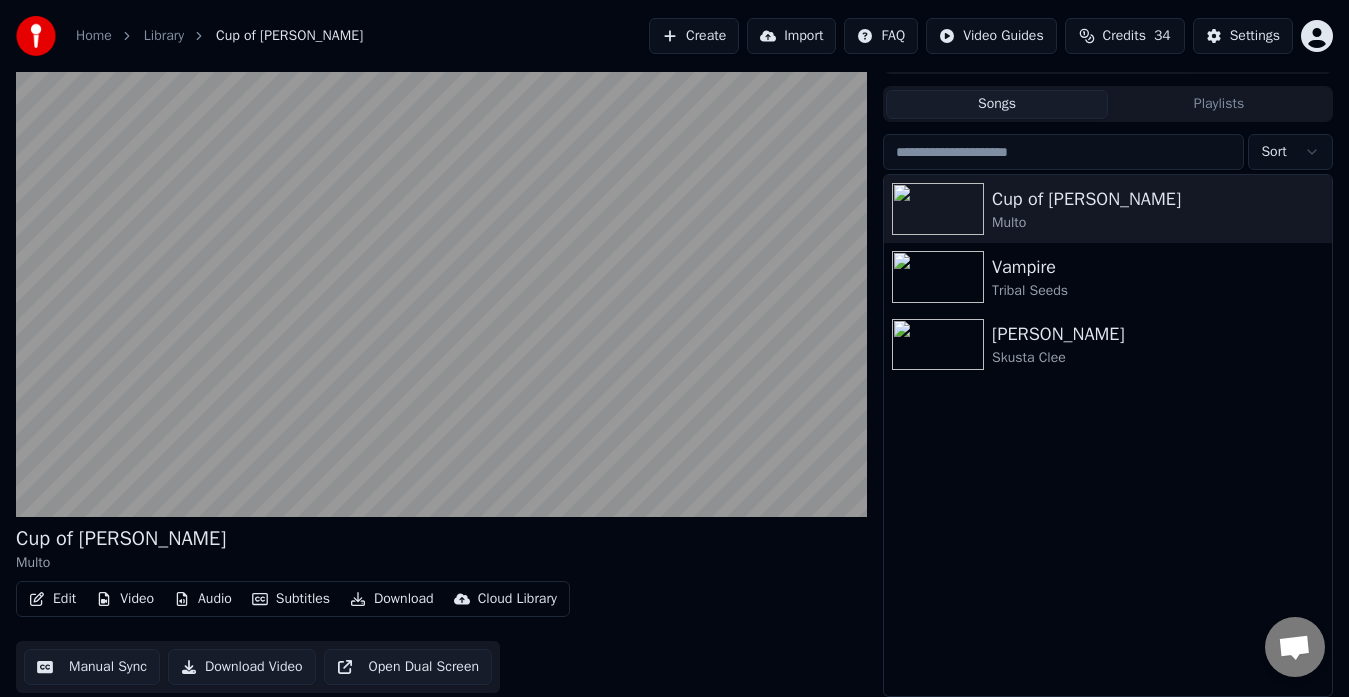 click on "Edit Video Audio Subtitles Download Cloud Library Manual Sync Download Video Open Dual Screen" at bounding box center (441, 637) 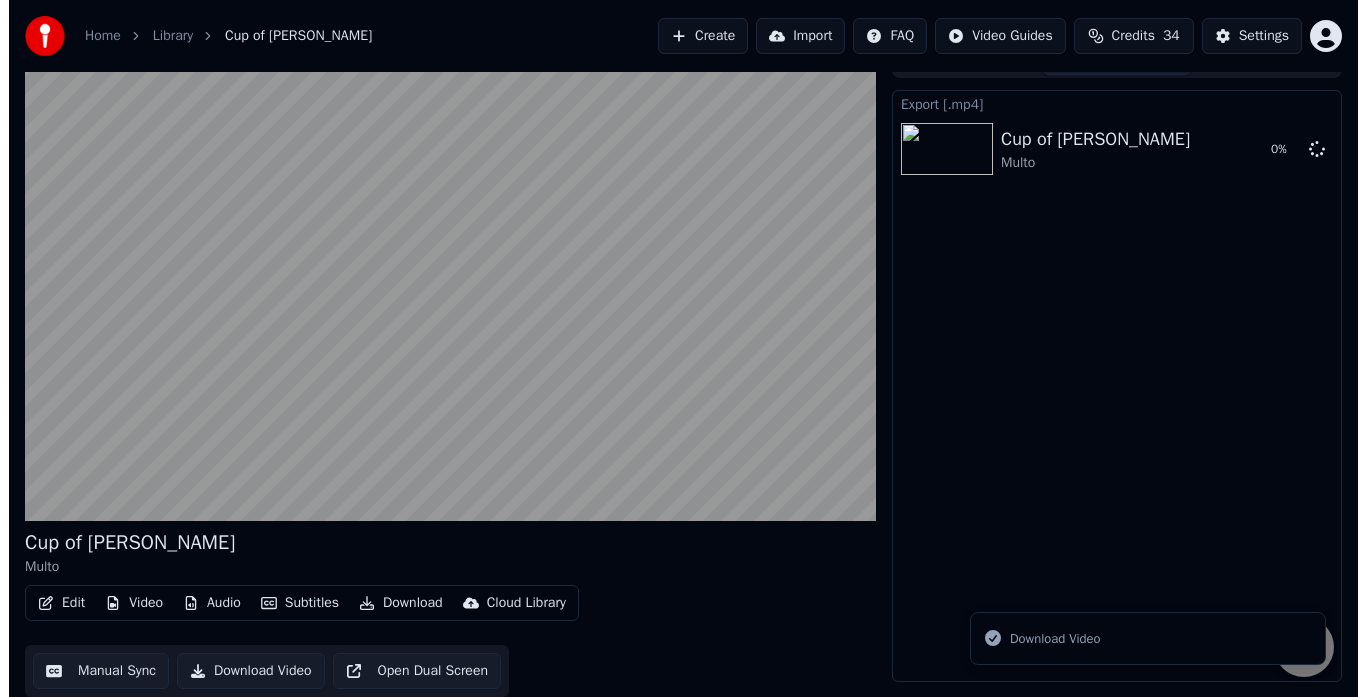 scroll, scrollTop: 30, scrollLeft: 0, axis: vertical 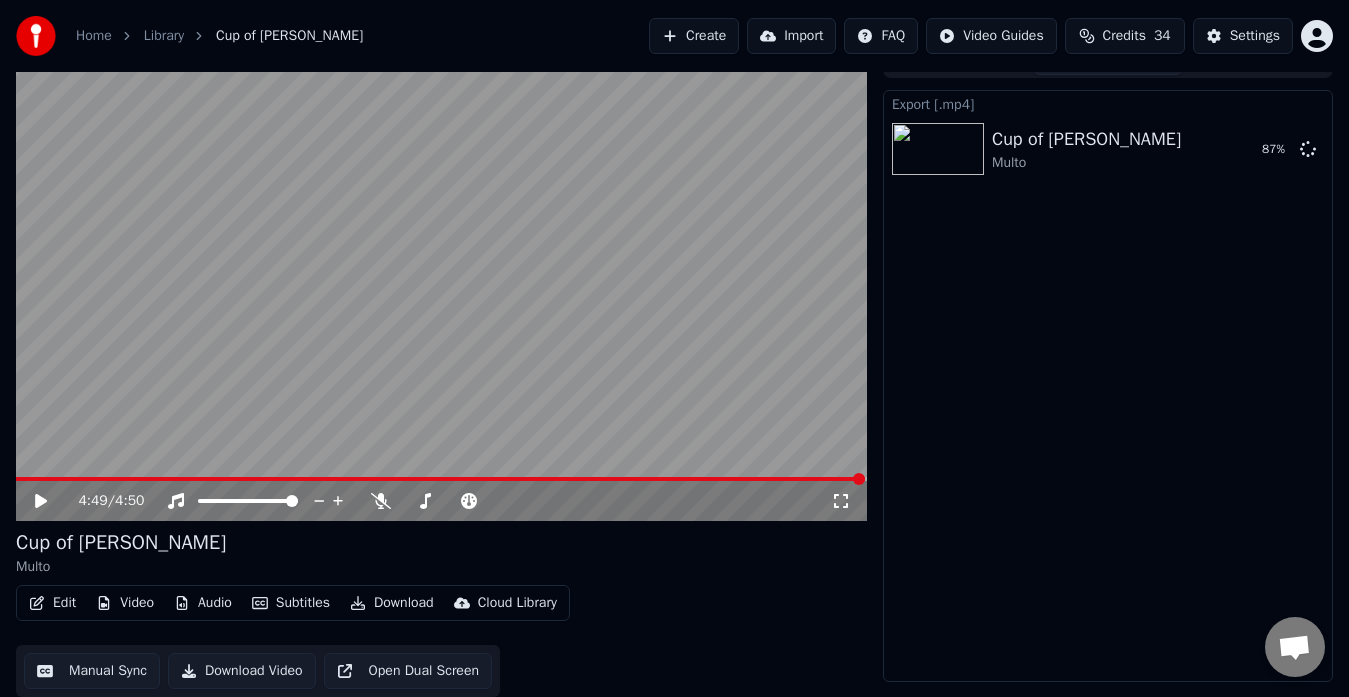 type 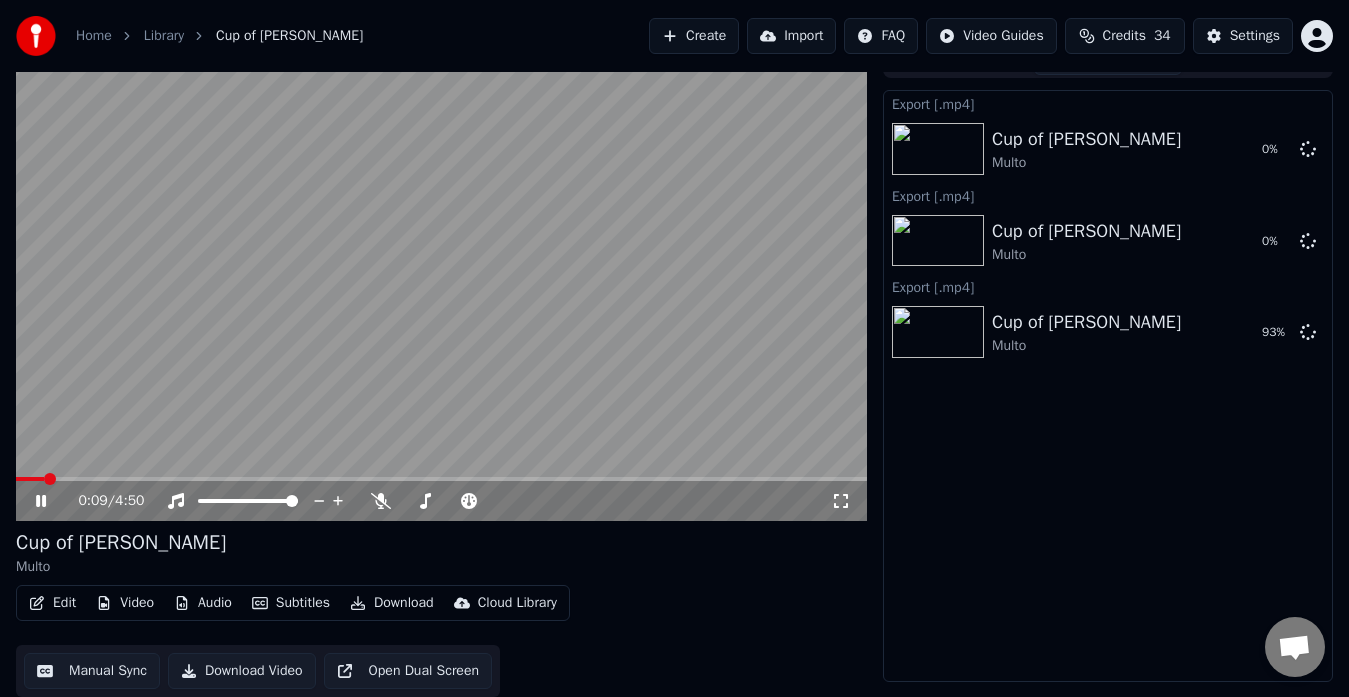click at bounding box center [441, 281] 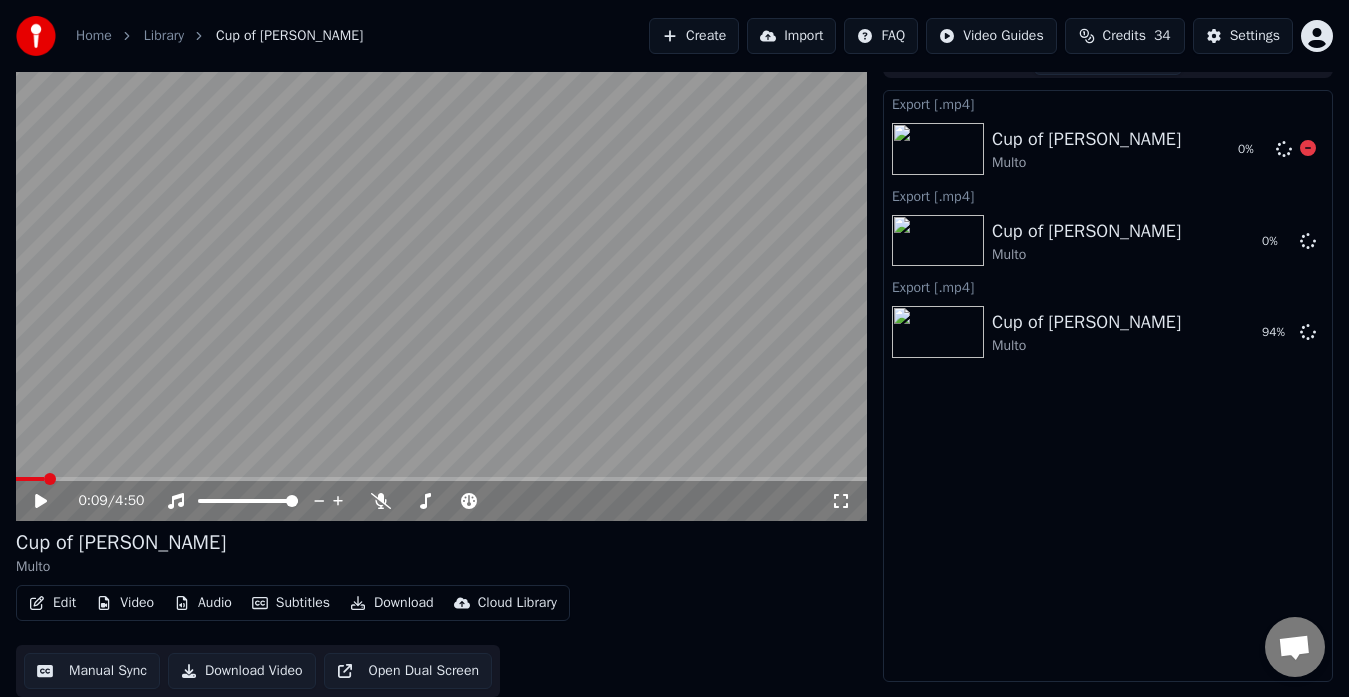 click on "0 %" at bounding box center (1273, 149) 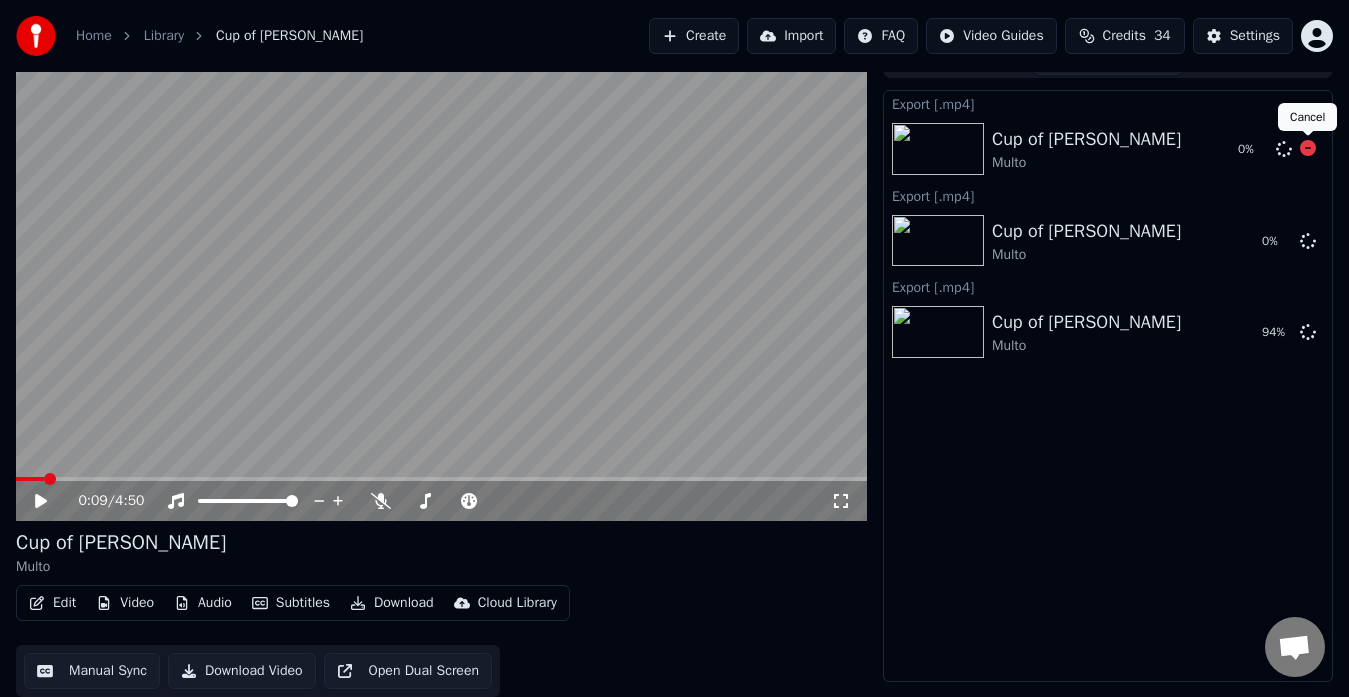 click 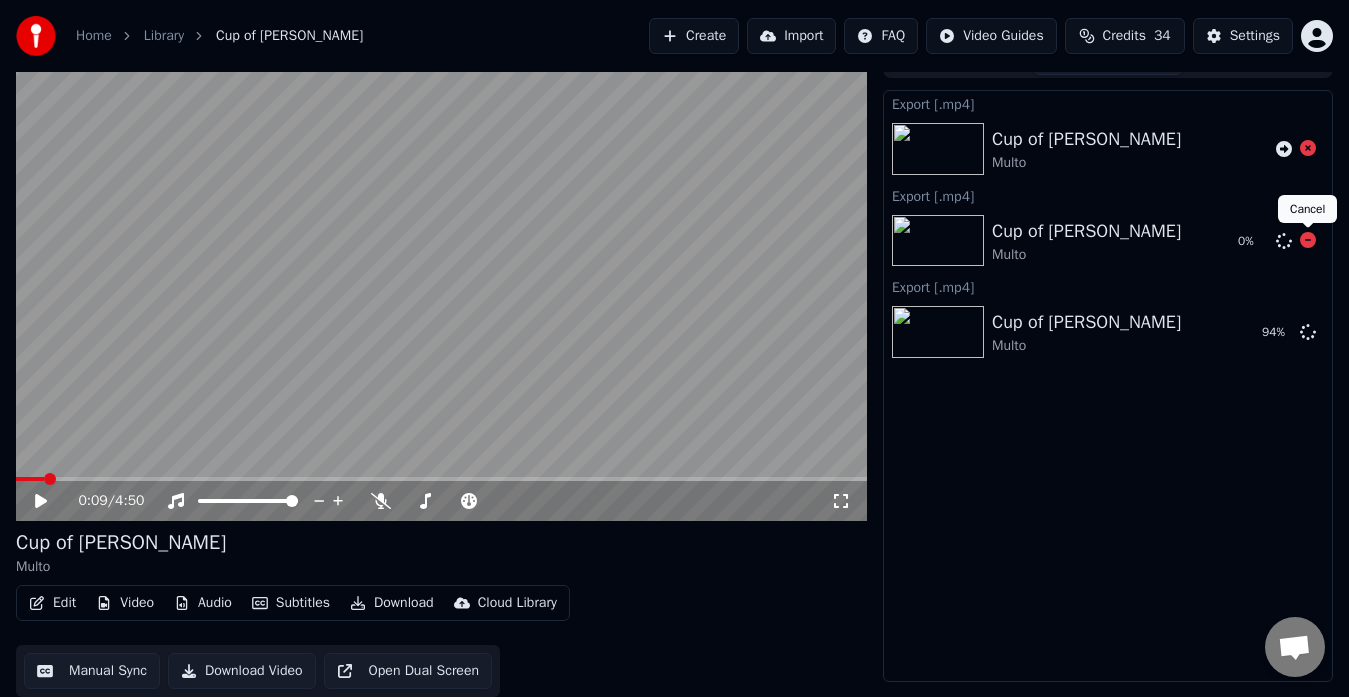 click 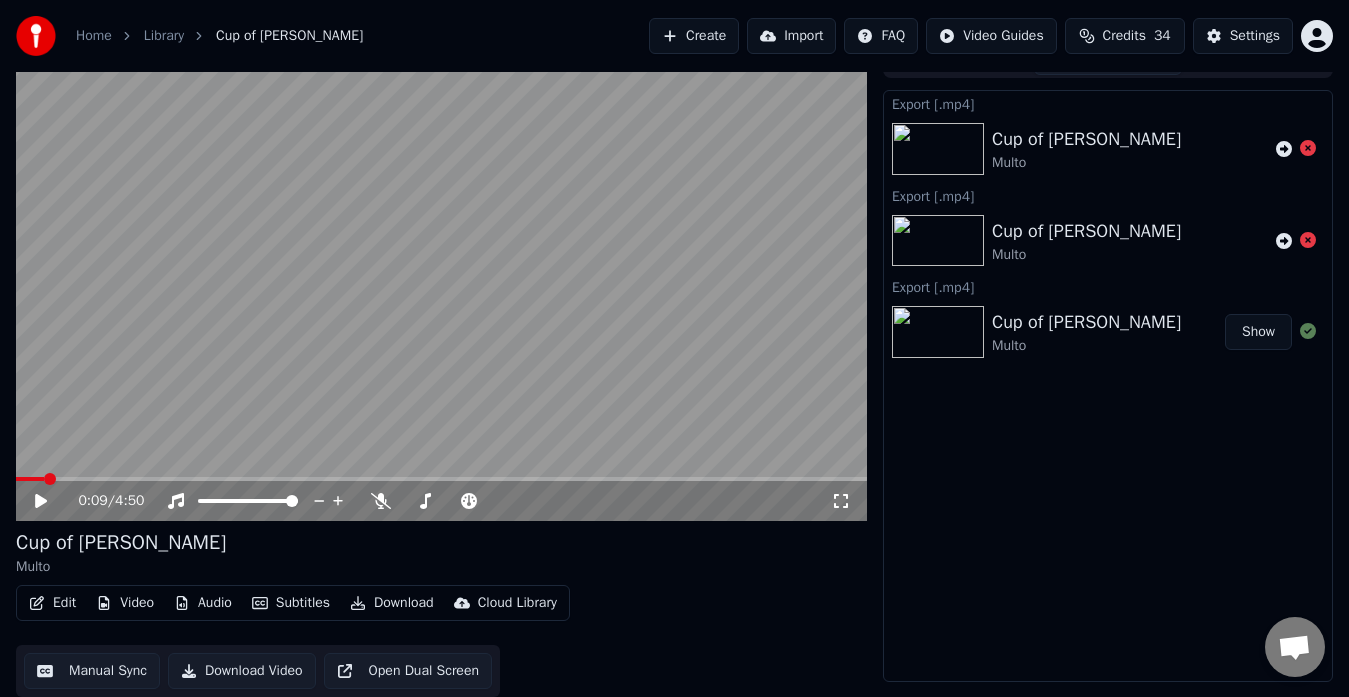 click on "Cup of [PERSON_NAME]" at bounding box center [1108, 332] 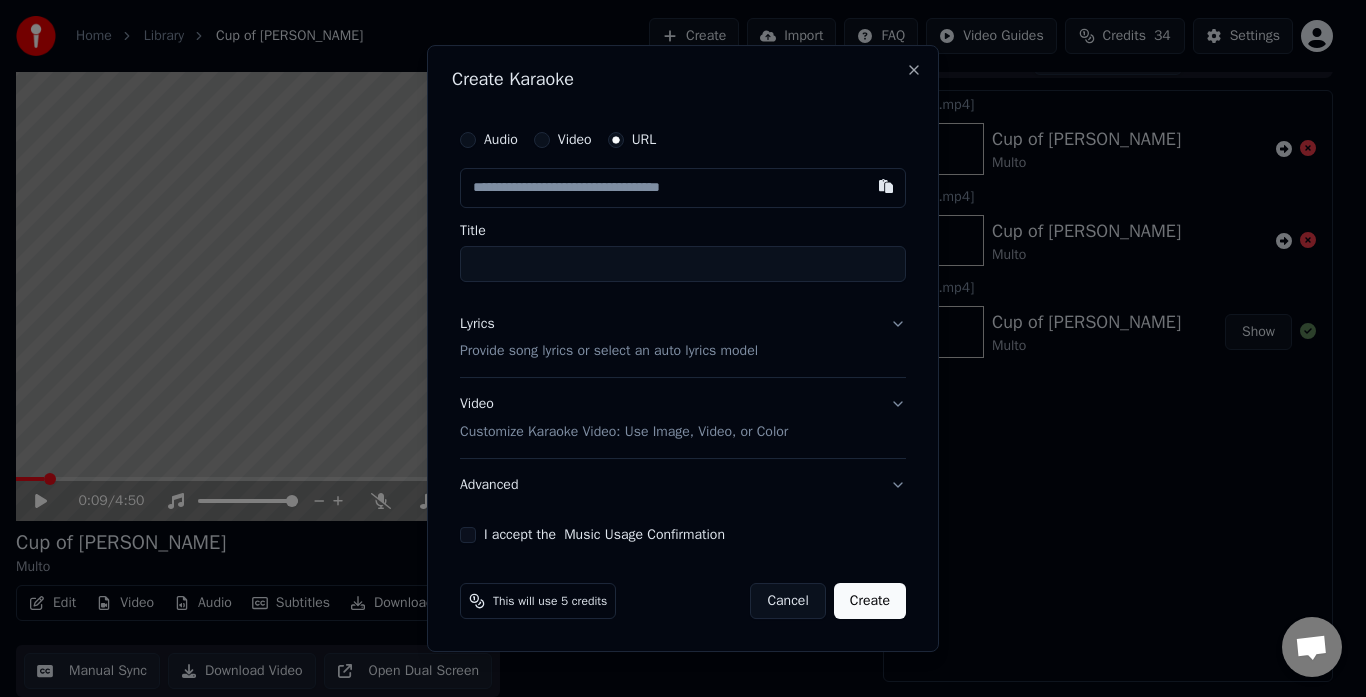 click at bounding box center [683, 188] 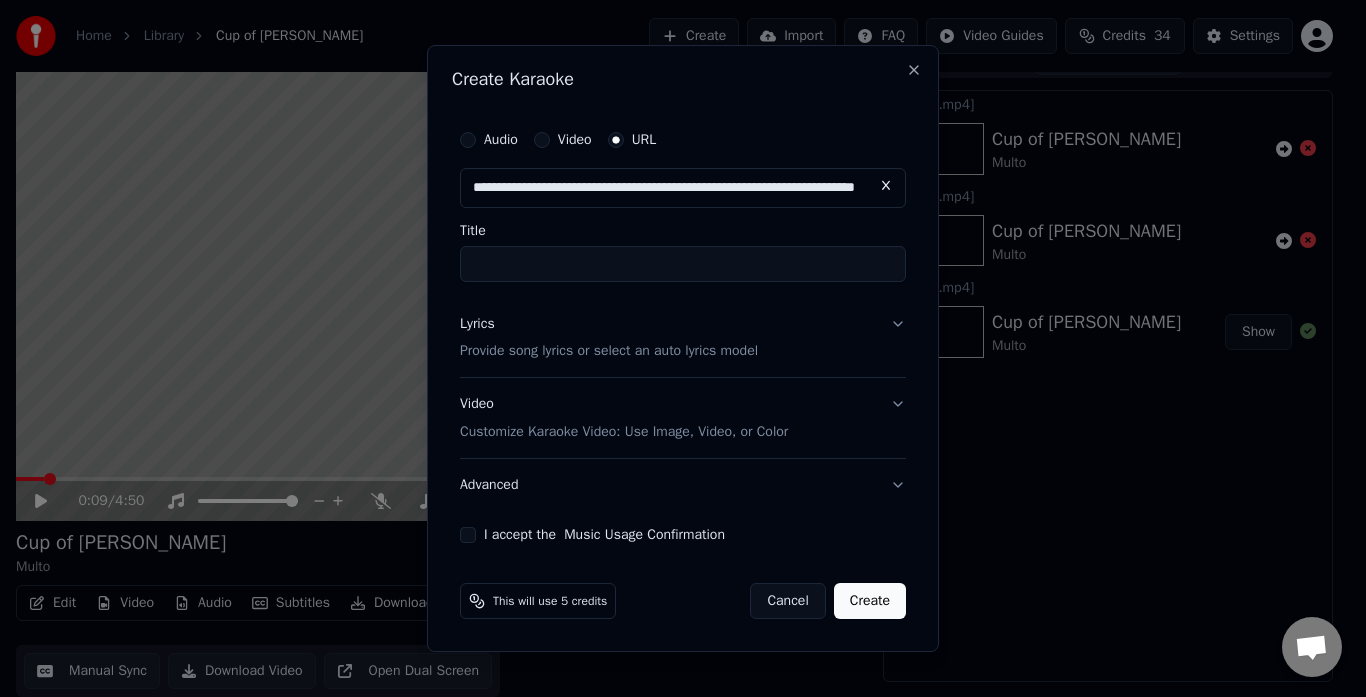 scroll, scrollTop: 0, scrollLeft: 139, axis: horizontal 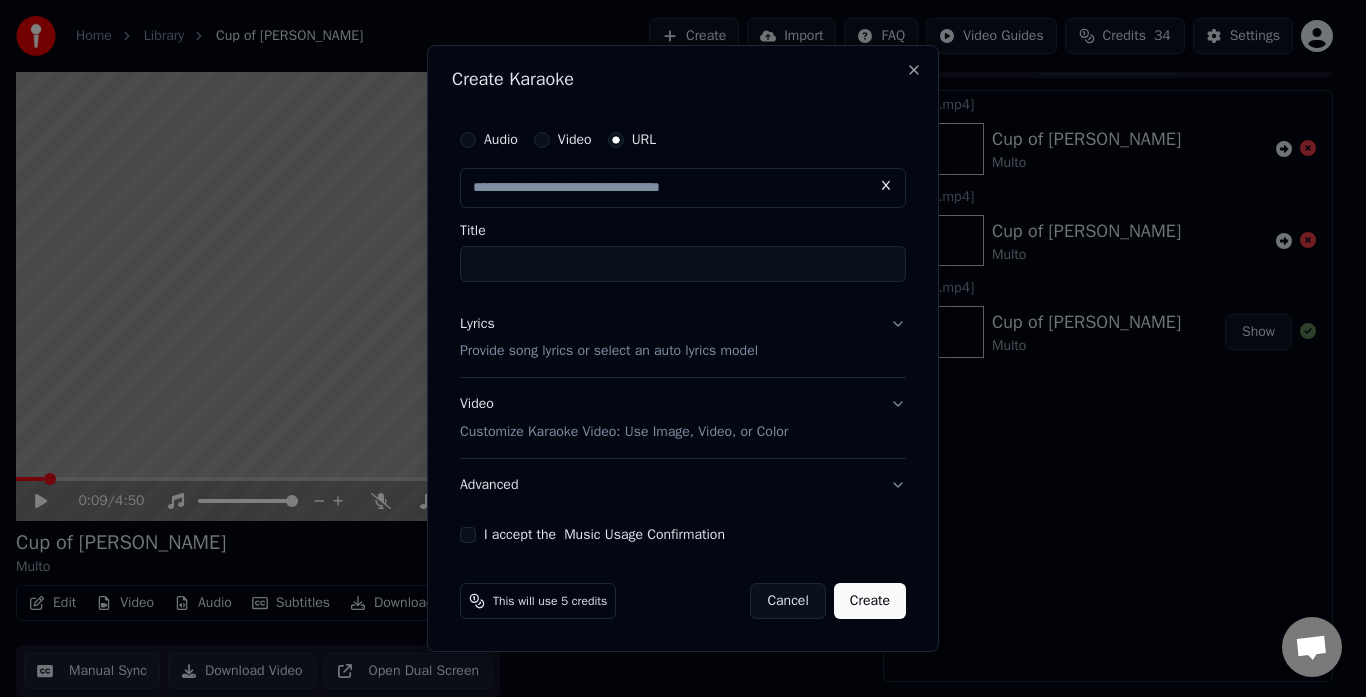 type on "**********" 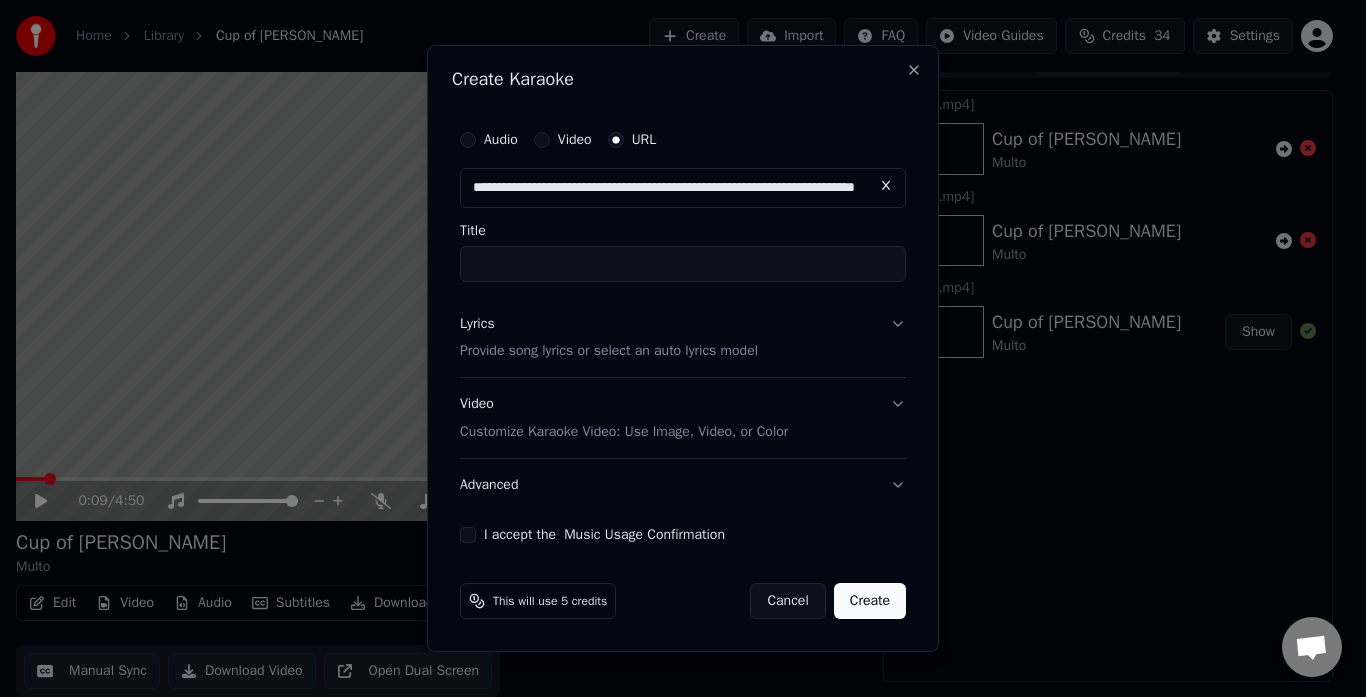 type on "**********" 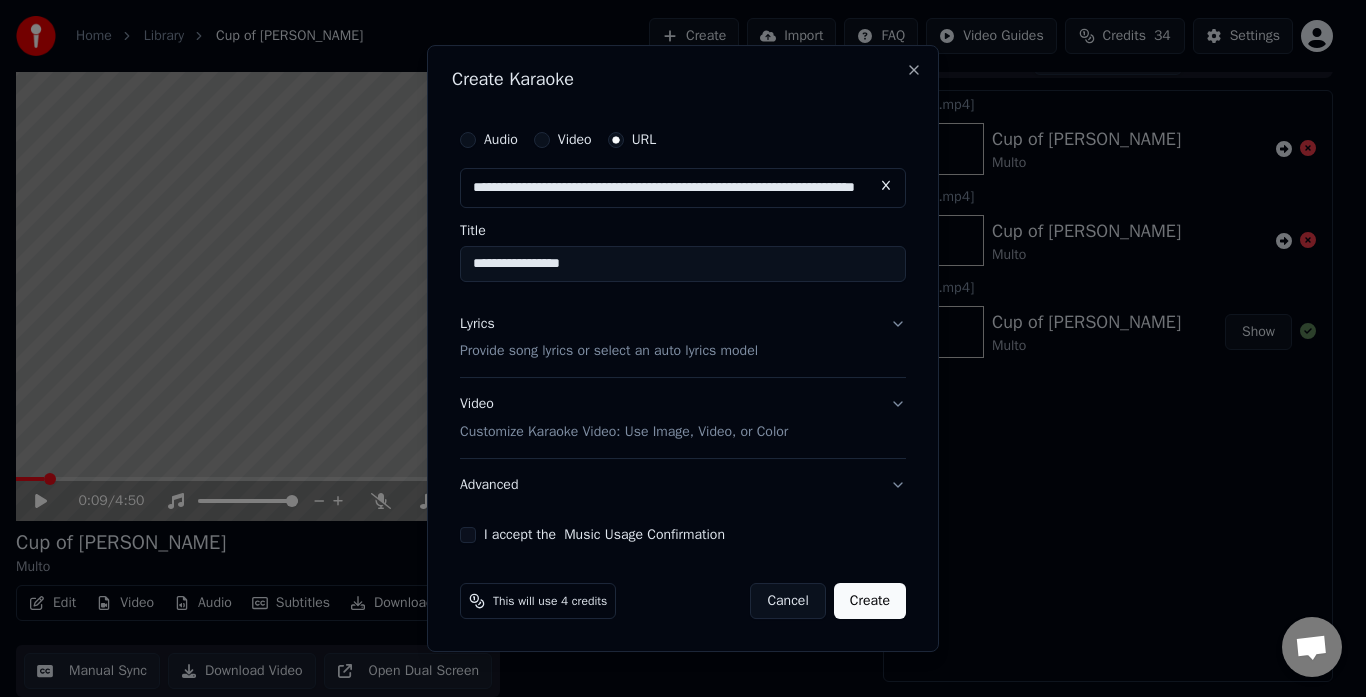 scroll, scrollTop: 0, scrollLeft: 0, axis: both 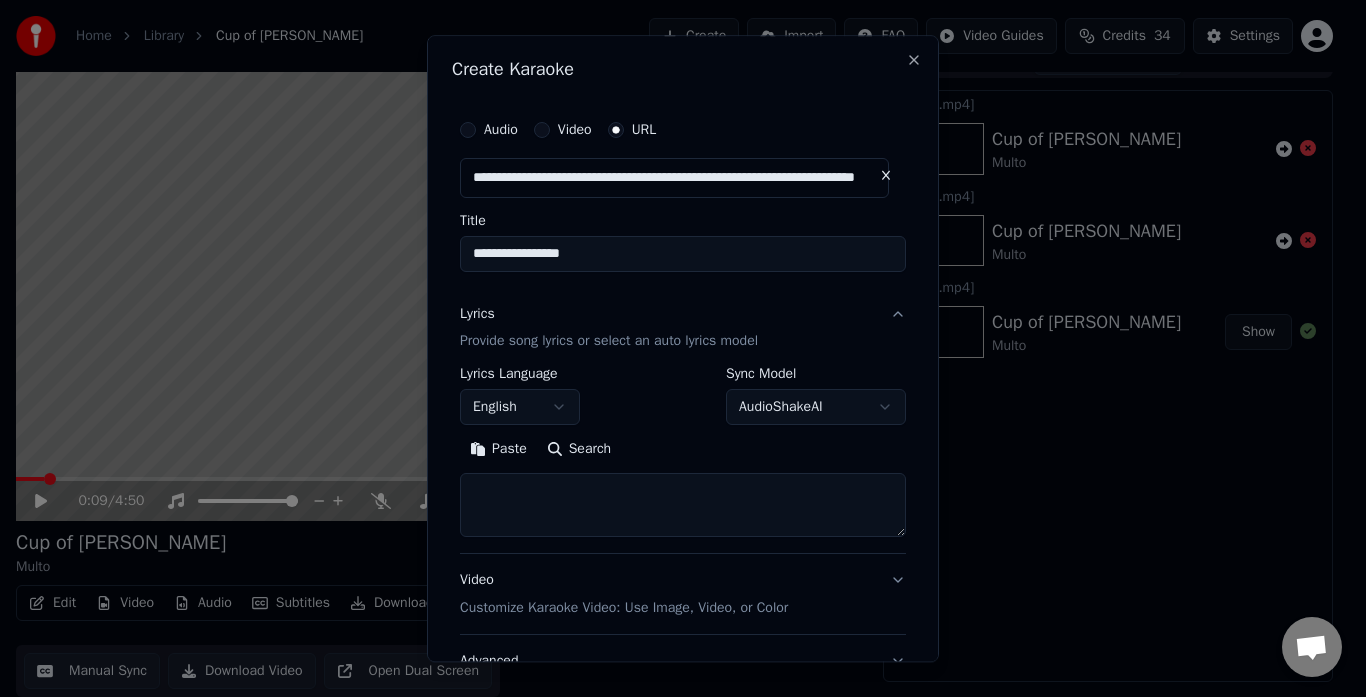 click at bounding box center [683, 506] 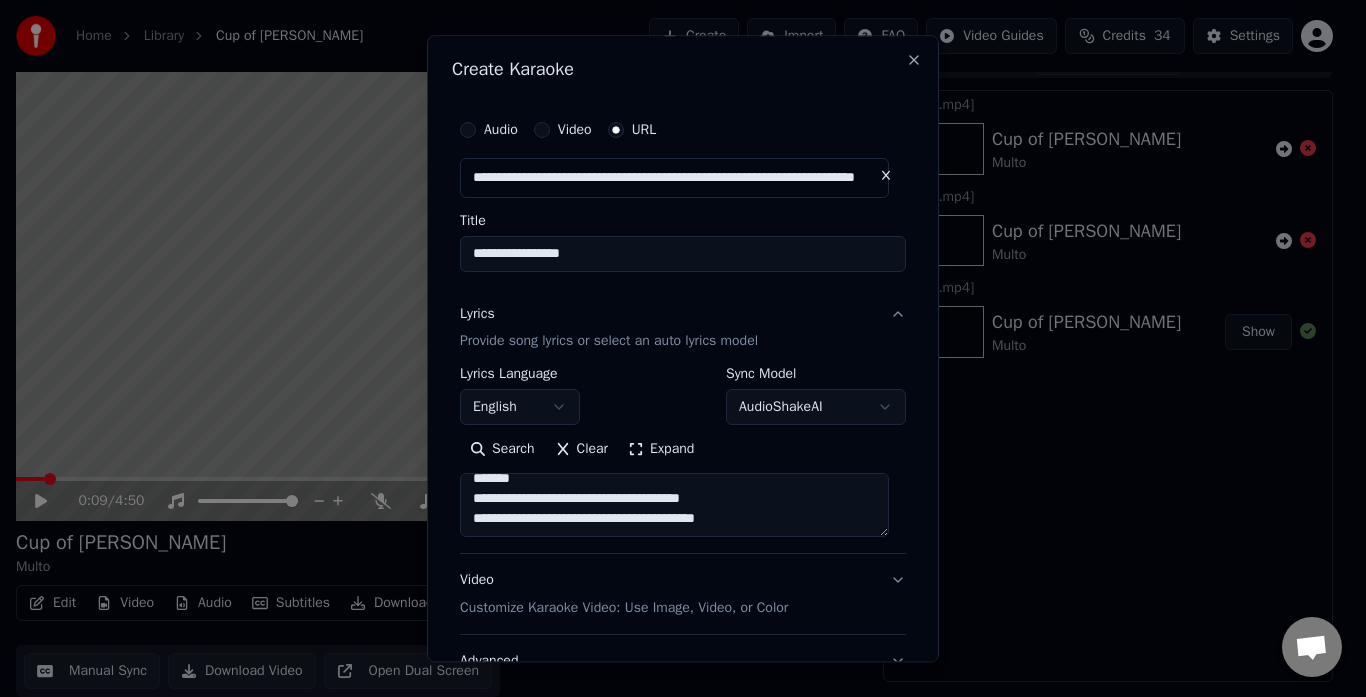 scroll, scrollTop: 793, scrollLeft: 0, axis: vertical 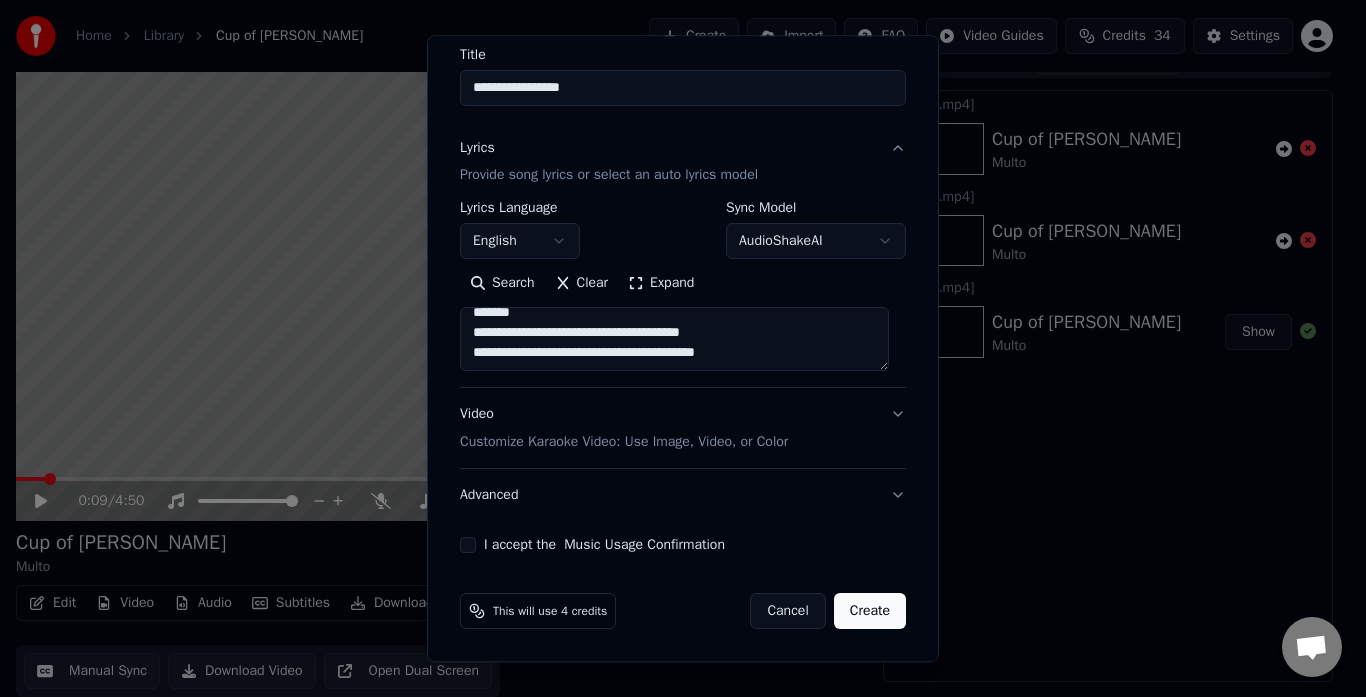 type on "**********" 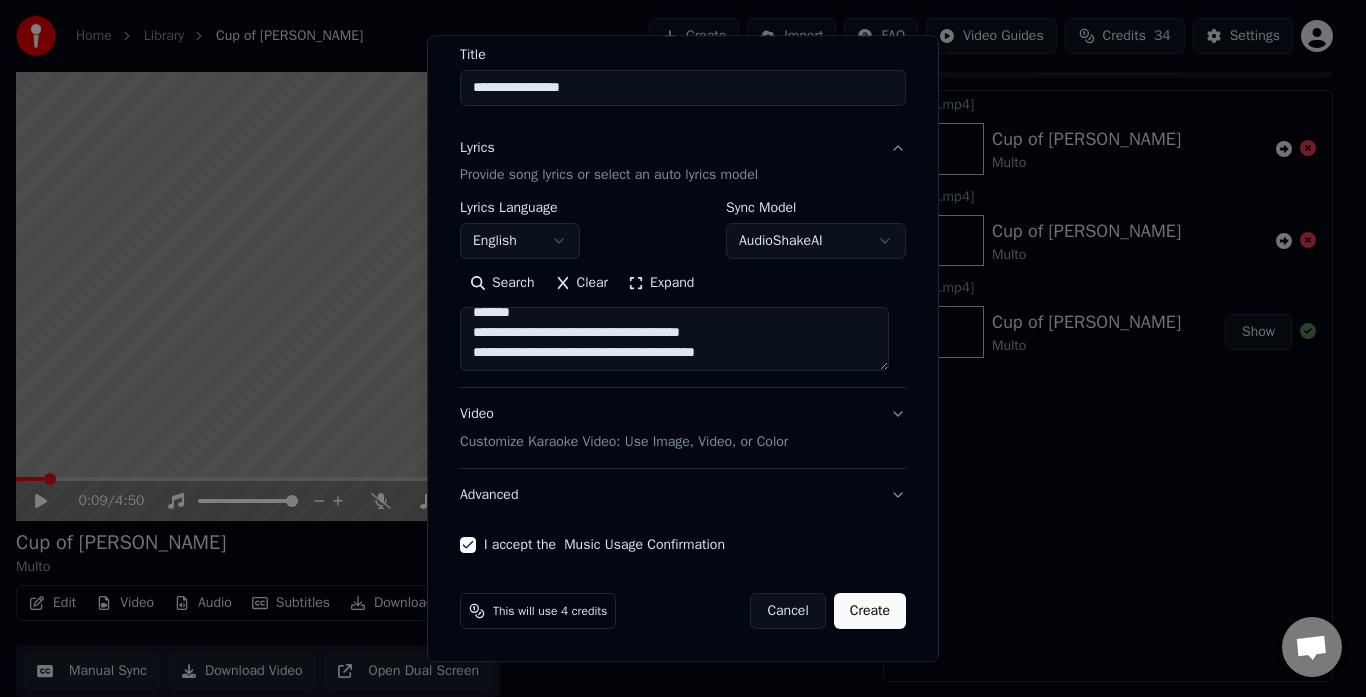 click on "Video Customize Karaoke Video: Use Image, Video, or Color" at bounding box center [683, 429] 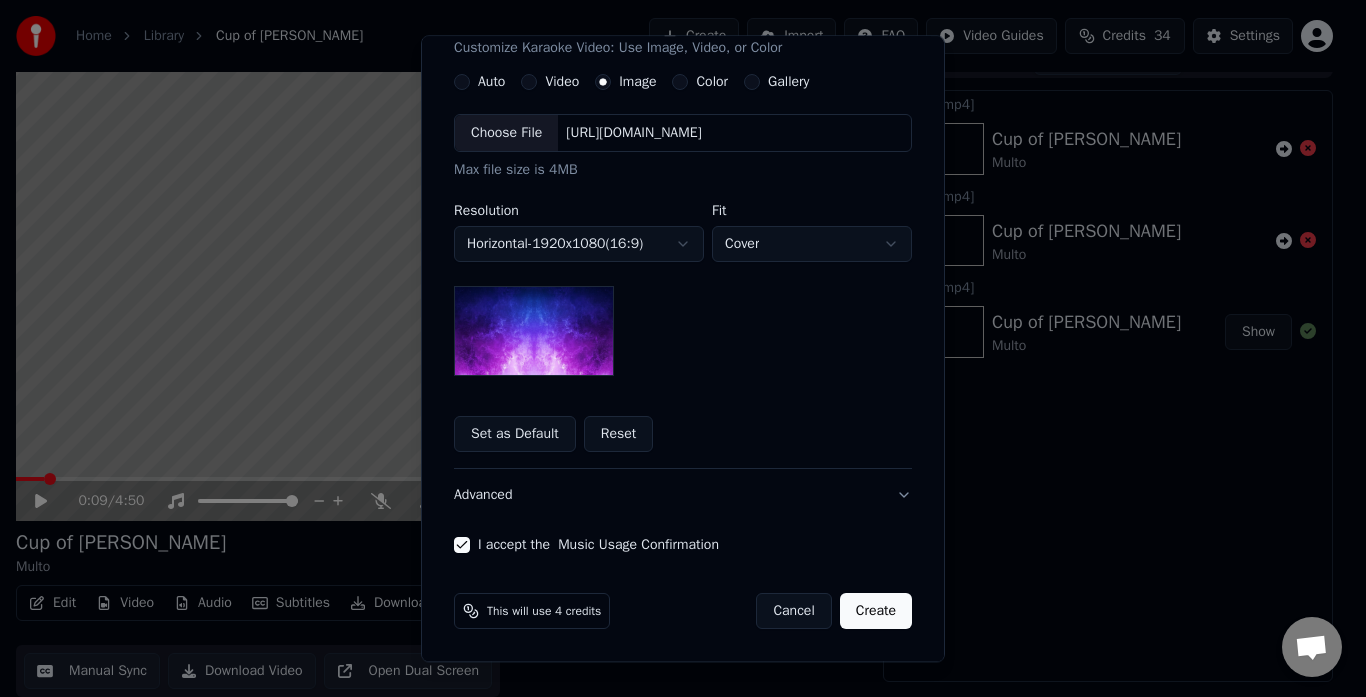 scroll, scrollTop: 0, scrollLeft: 0, axis: both 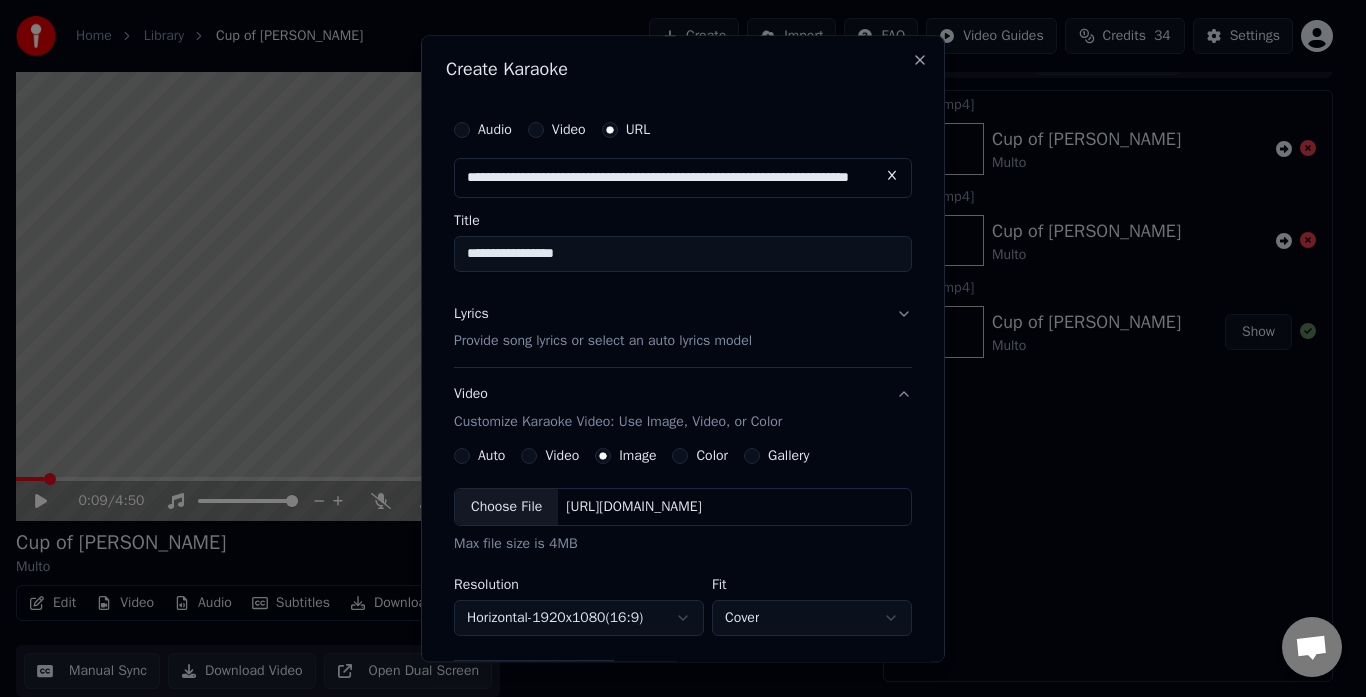 click on "Lyrics Provide song lyrics or select an auto lyrics model" at bounding box center [683, 328] 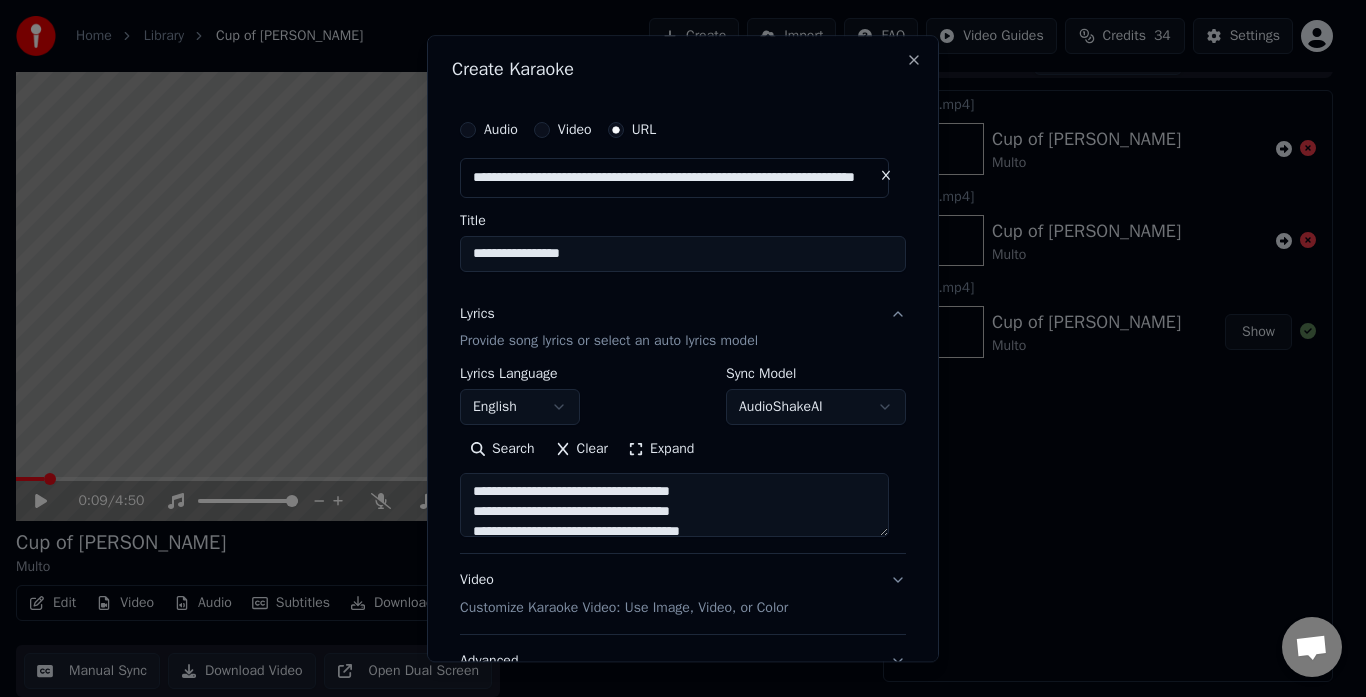 click on "**********" at bounding box center (674, 318) 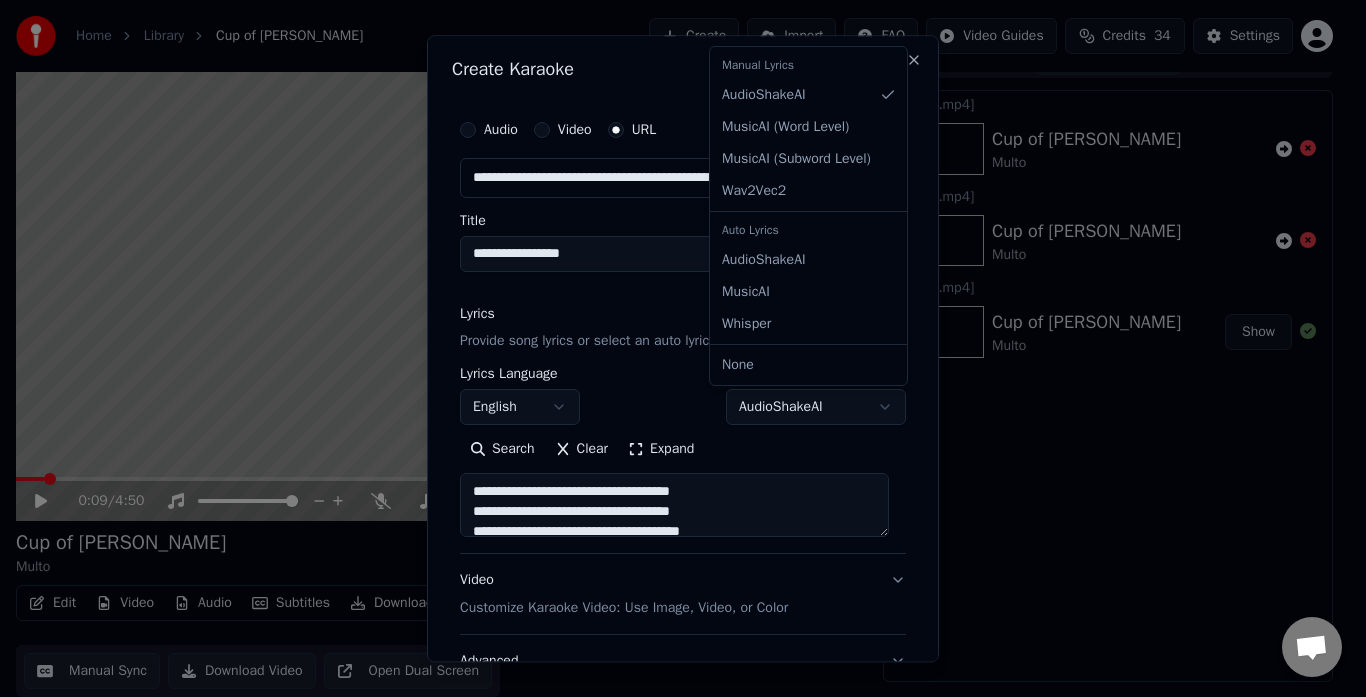 click on "**********" at bounding box center (674, 318) 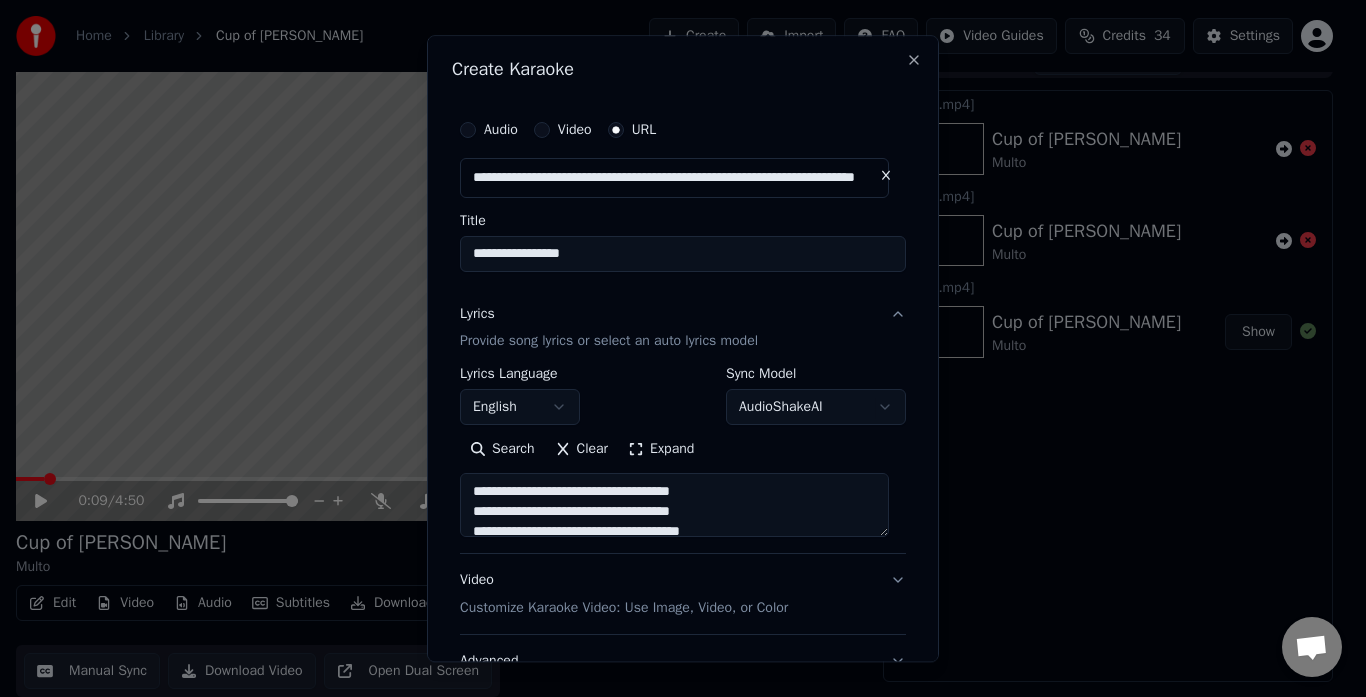 scroll, scrollTop: 166, scrollLeft: 0, axis: vertical 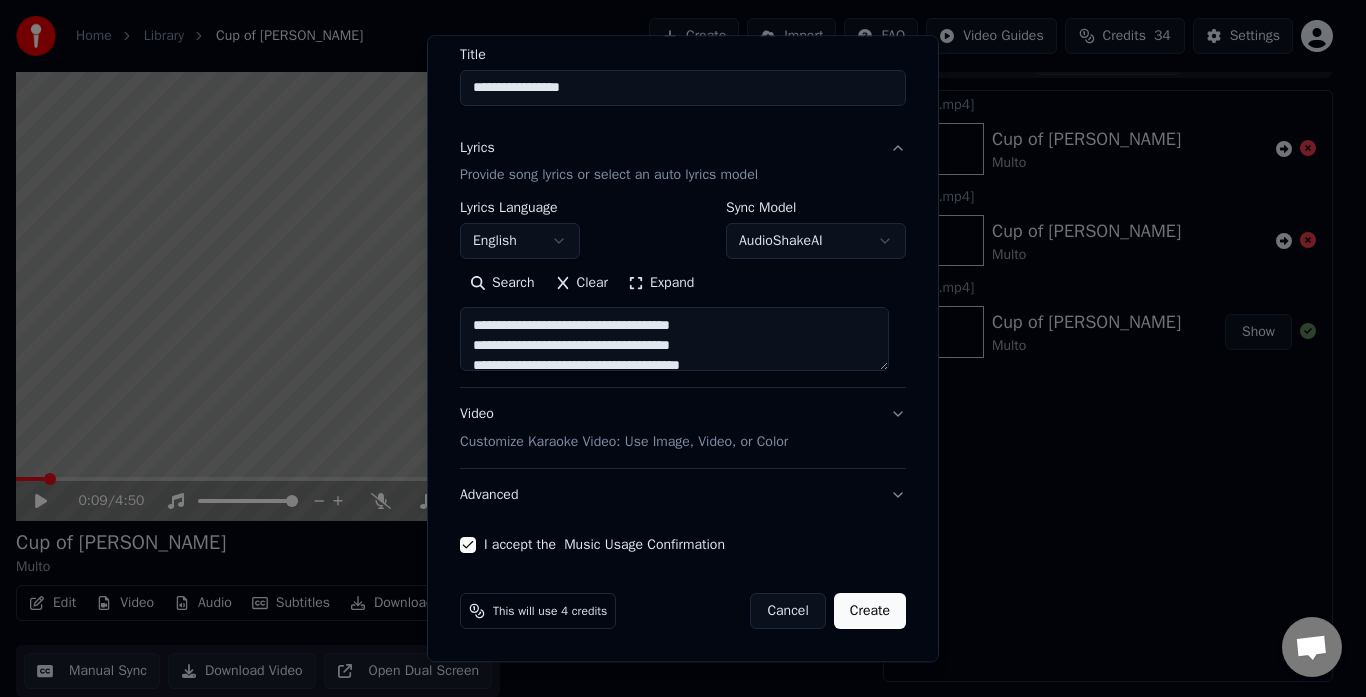 click on "Create" at bounding box center (870, 612) 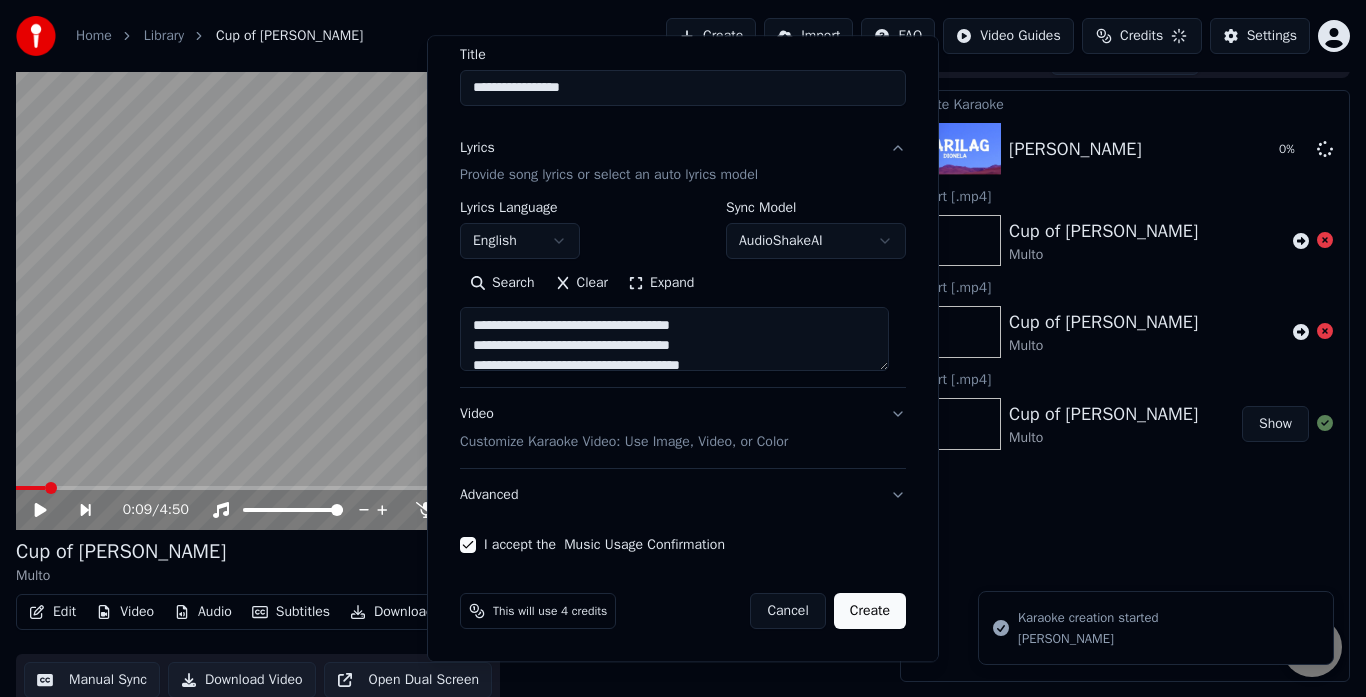 type 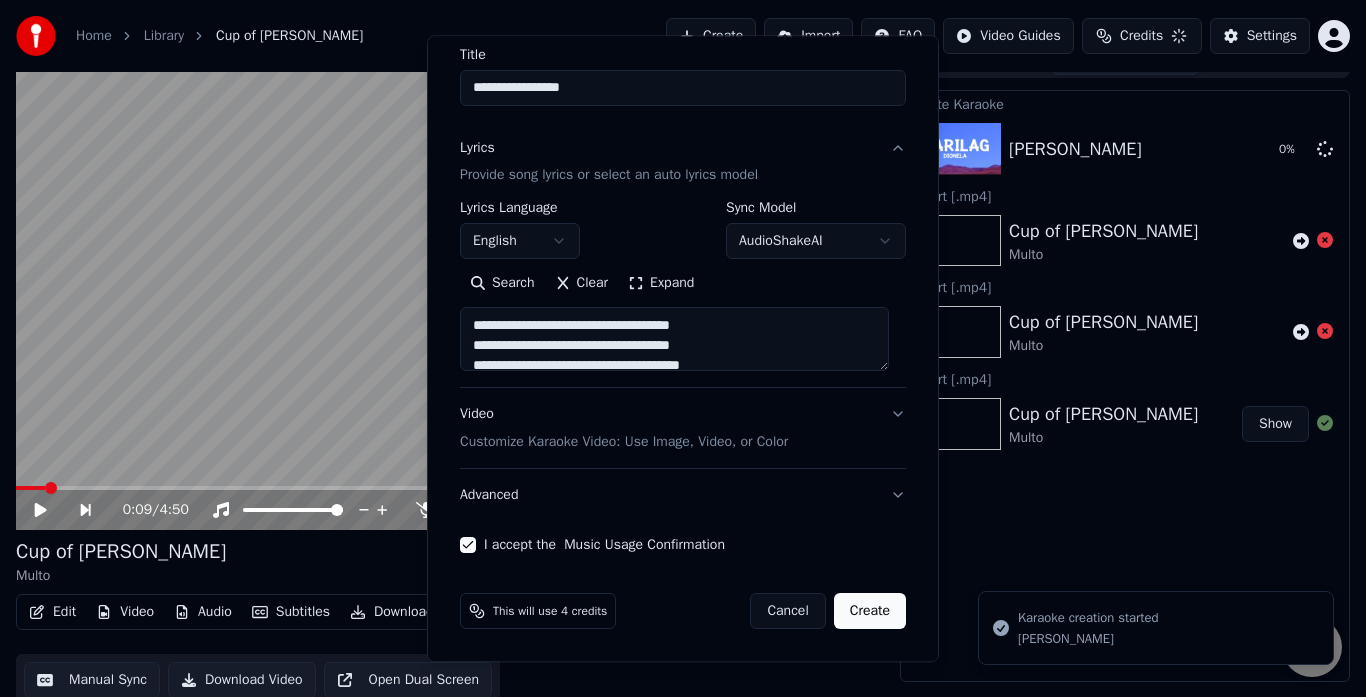type 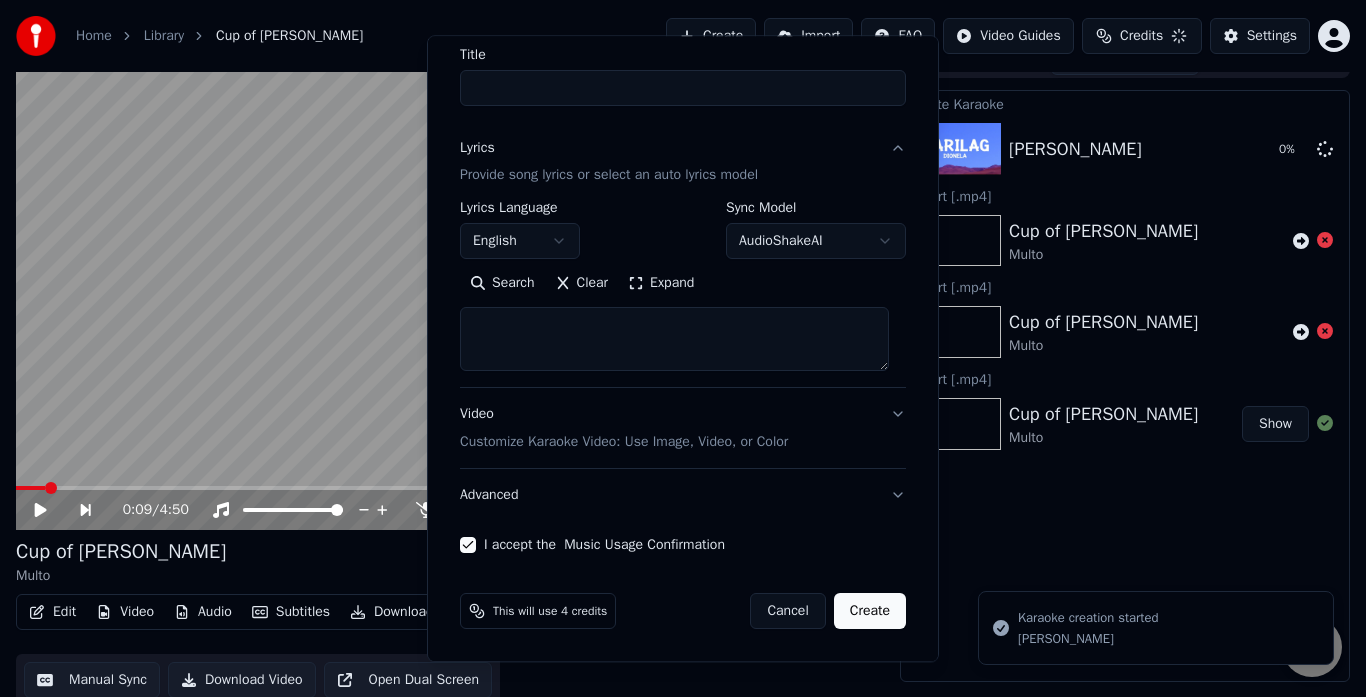 select 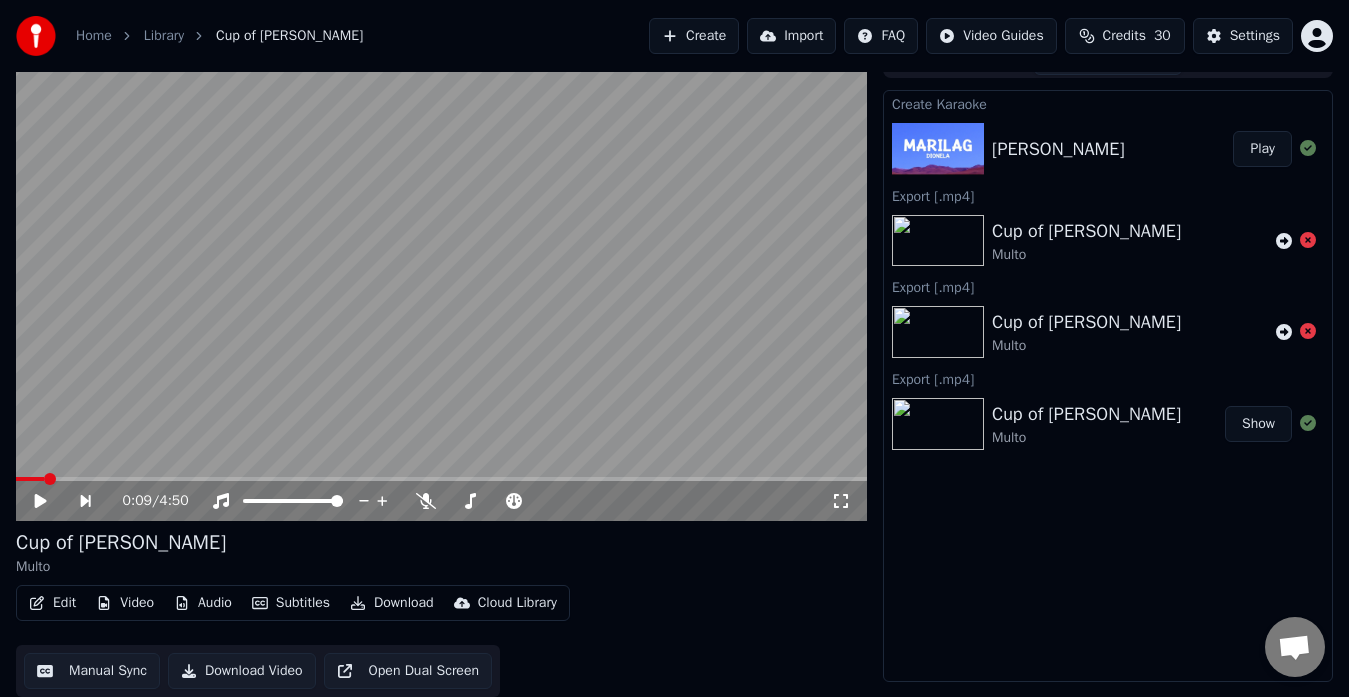 click on "Play" at bounding box center (1262, 149) 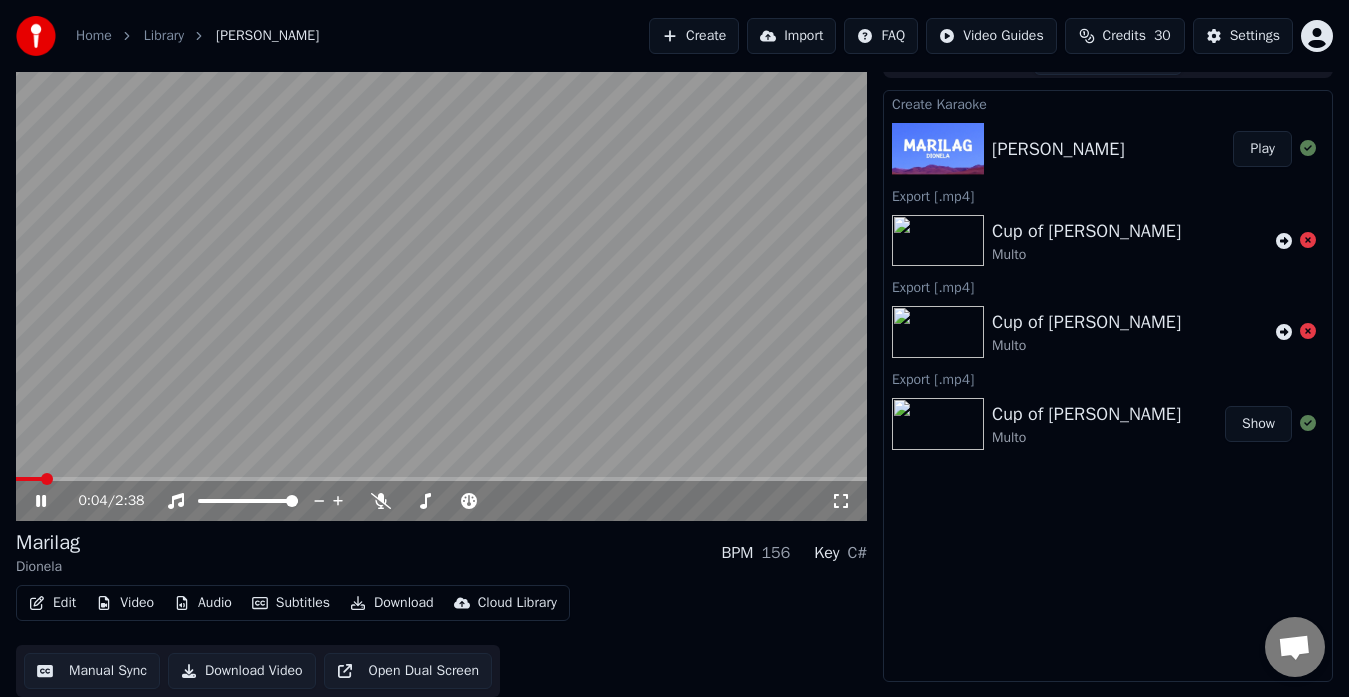 click on "Download Video" at bounding box center [242, 671] 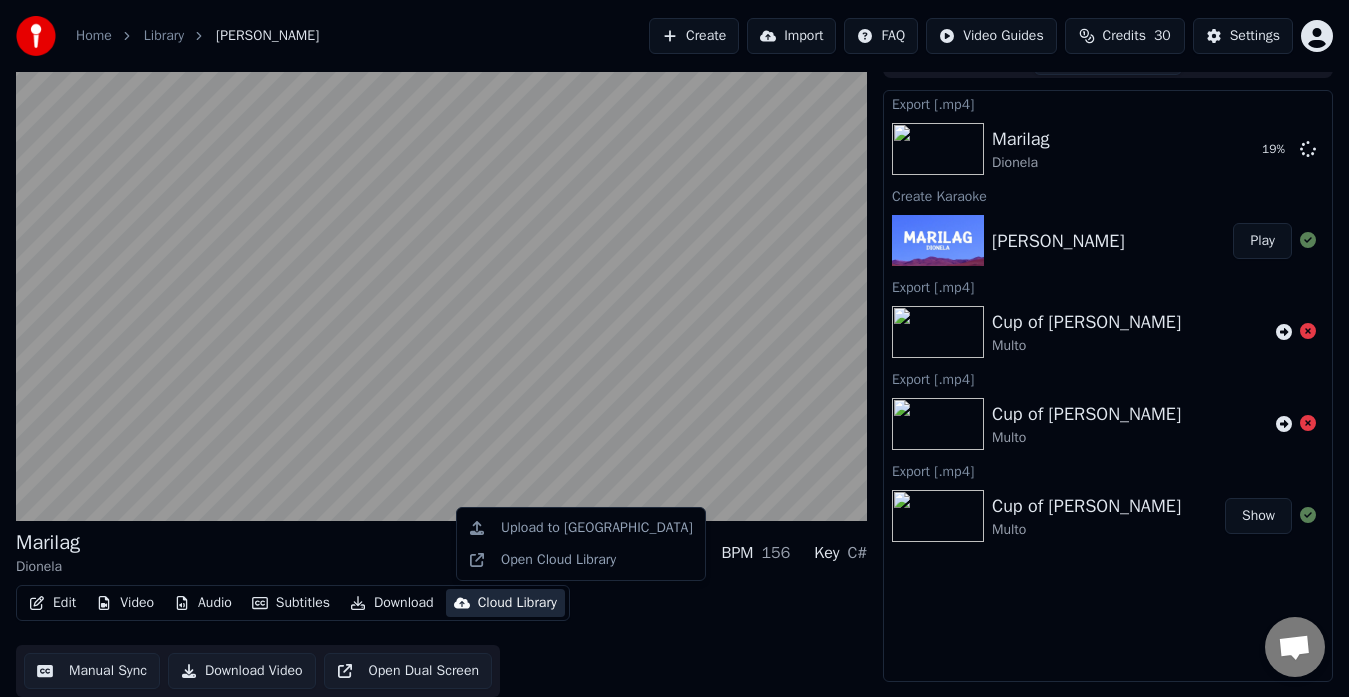 click on "Cloud Library" at bounding box center [517, 603] 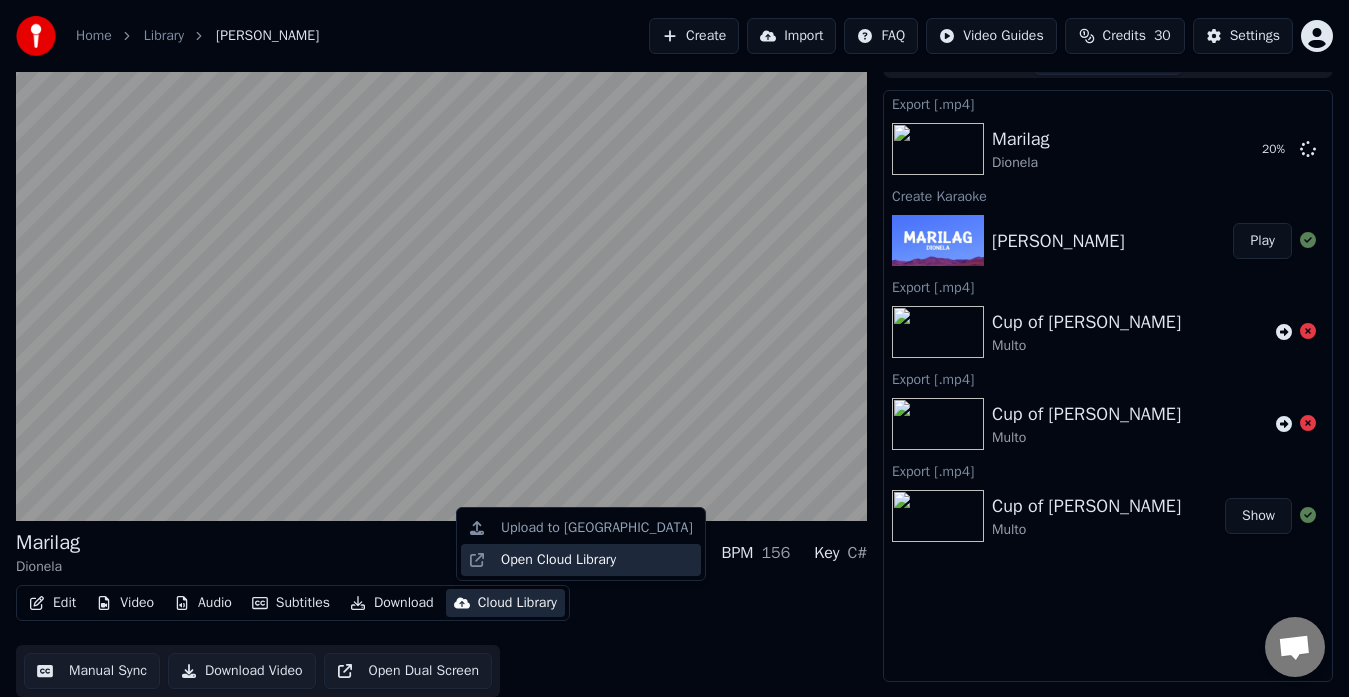 click on "Open Cloud Library" at bounding box center [558, 560] 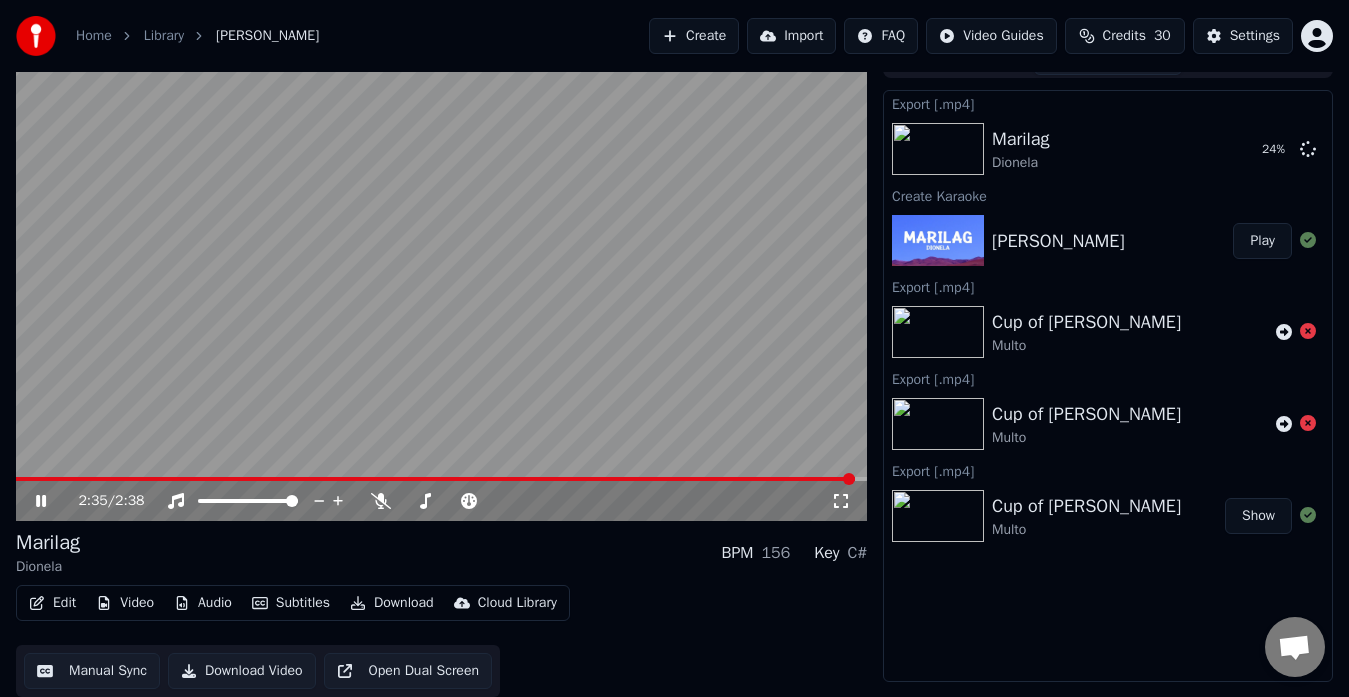 click at bounding box center [441, 281] 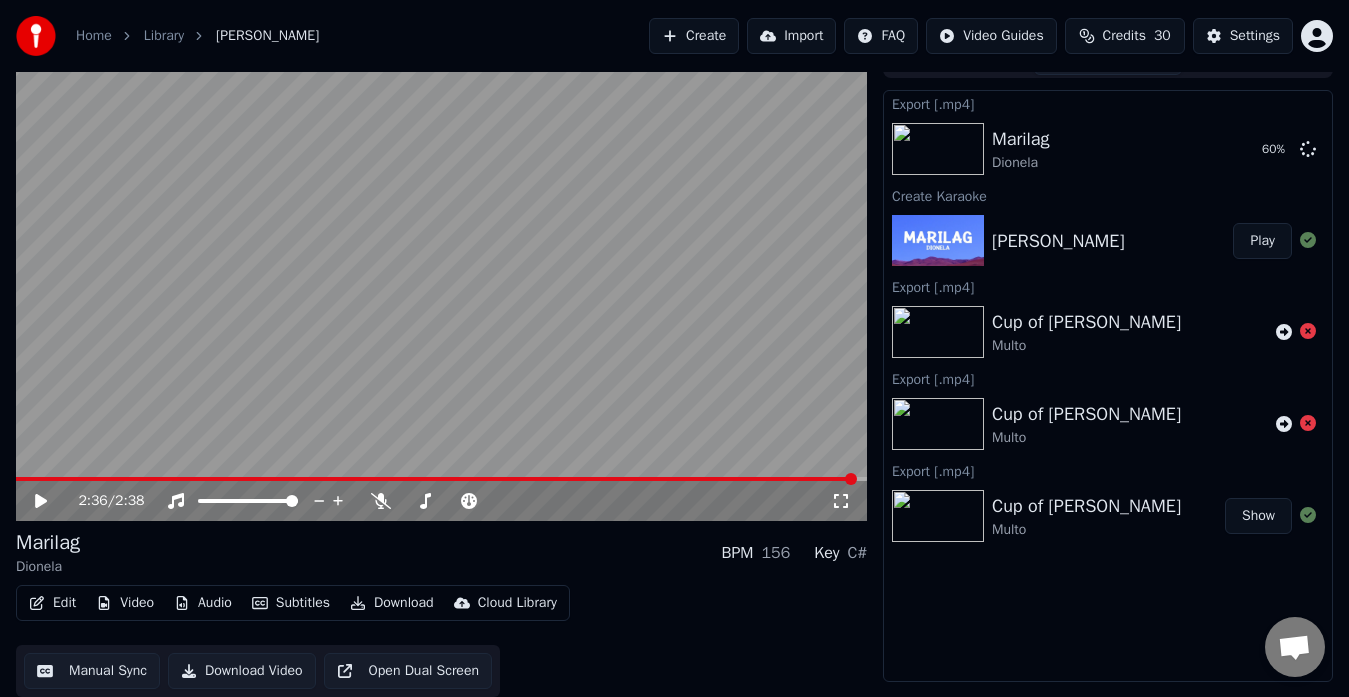 click on "Export [.mp4] [PERSON_NAME] 60 % Create Karaoke Dionela - Marilag Play Export [.mp4] Cup of [PERSON_NAME] Export [.mp4] Cup of [PERSON_NAME] Export [.mp4] Cup of [PERSON_NAME] Show" at bounding box center (1108, 386) 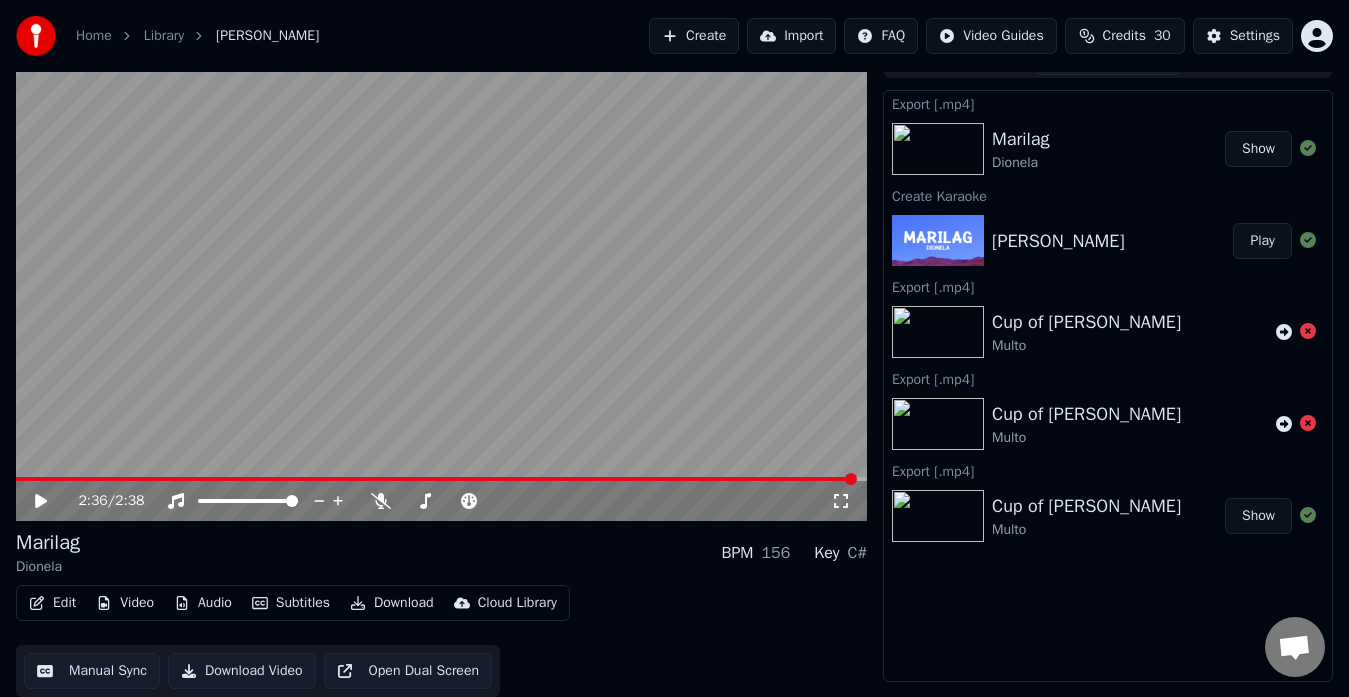 click on "Create" at bounding box center (694, 36) 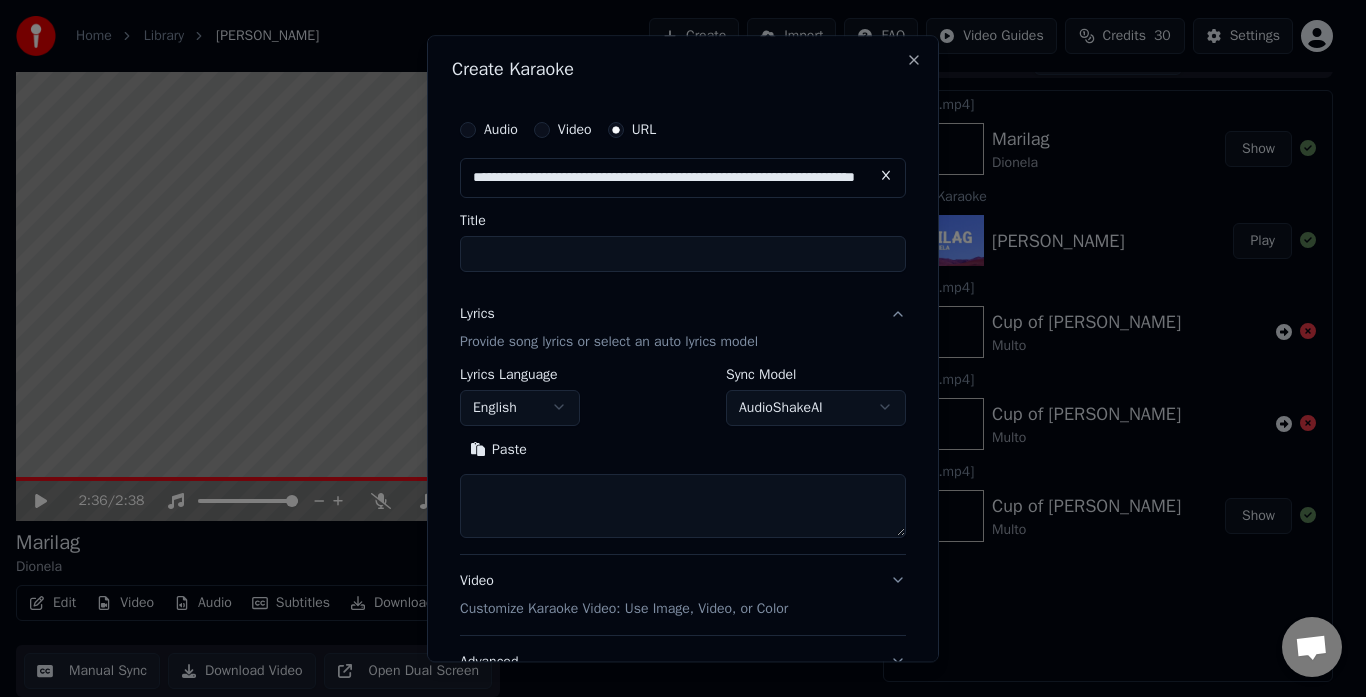 scroll, scrollTop: 0, scrollLeft: 130, axis: horizontal 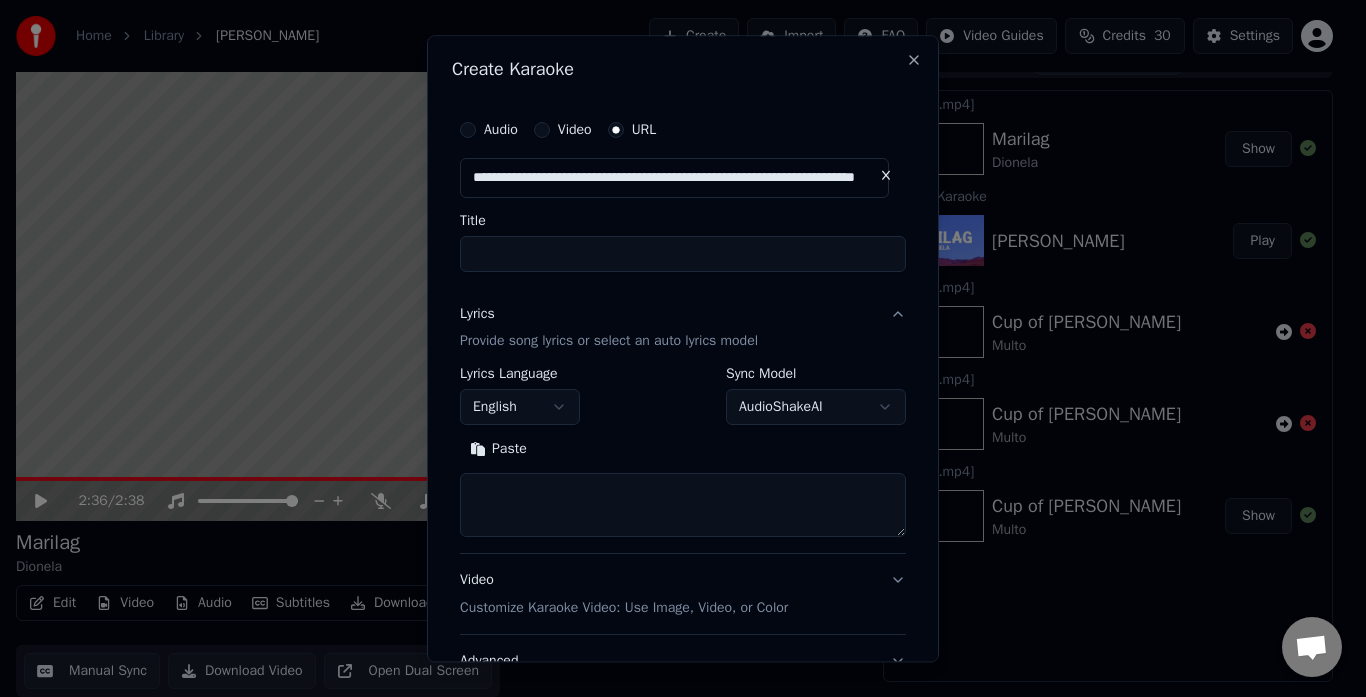 type on "**********" 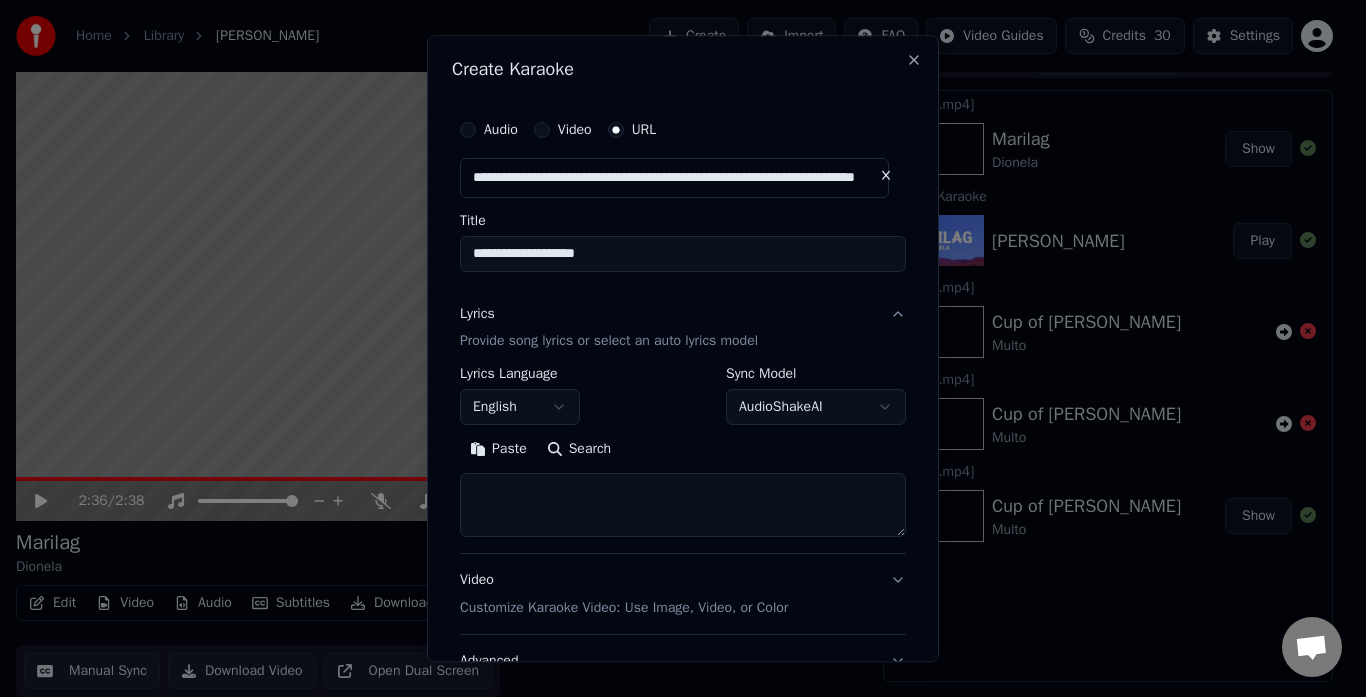 scroll, scrollTop: 0, scrollLeft: 0, axis: both 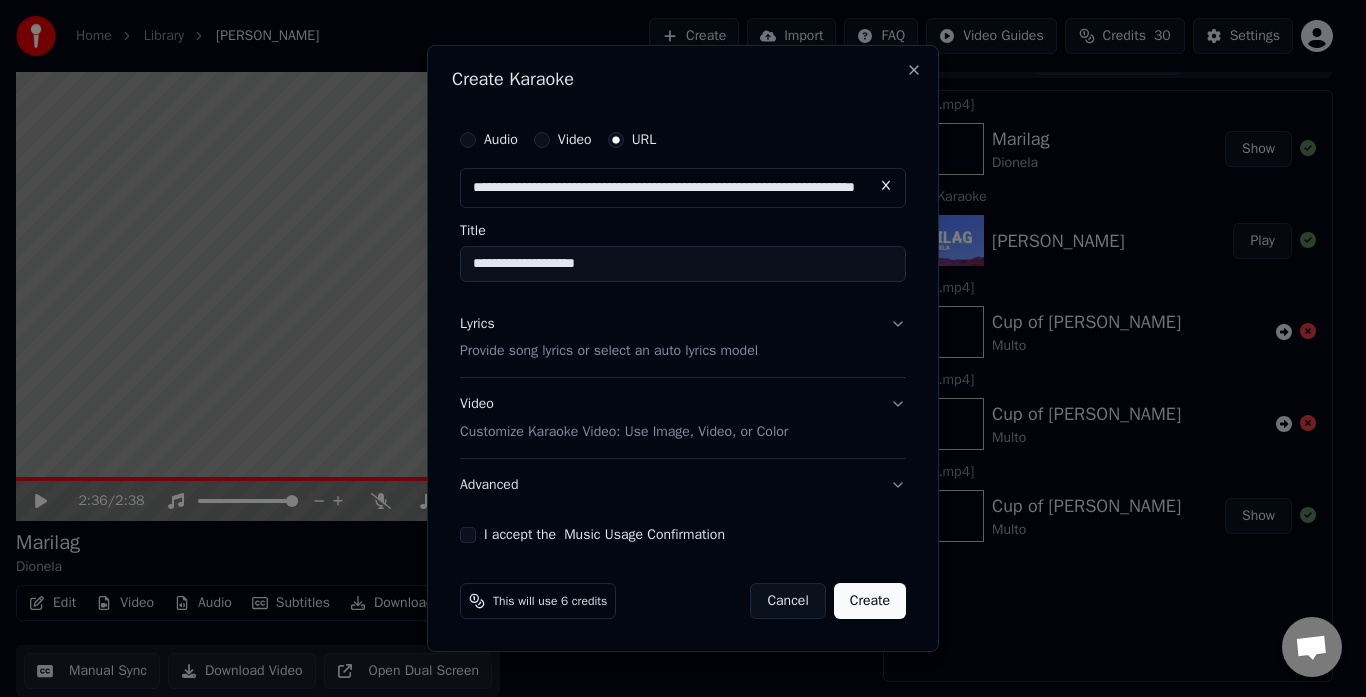 click on "Lyrics Provide song lyrics or select an auto lyrics model" at bounding box center [683, 338] 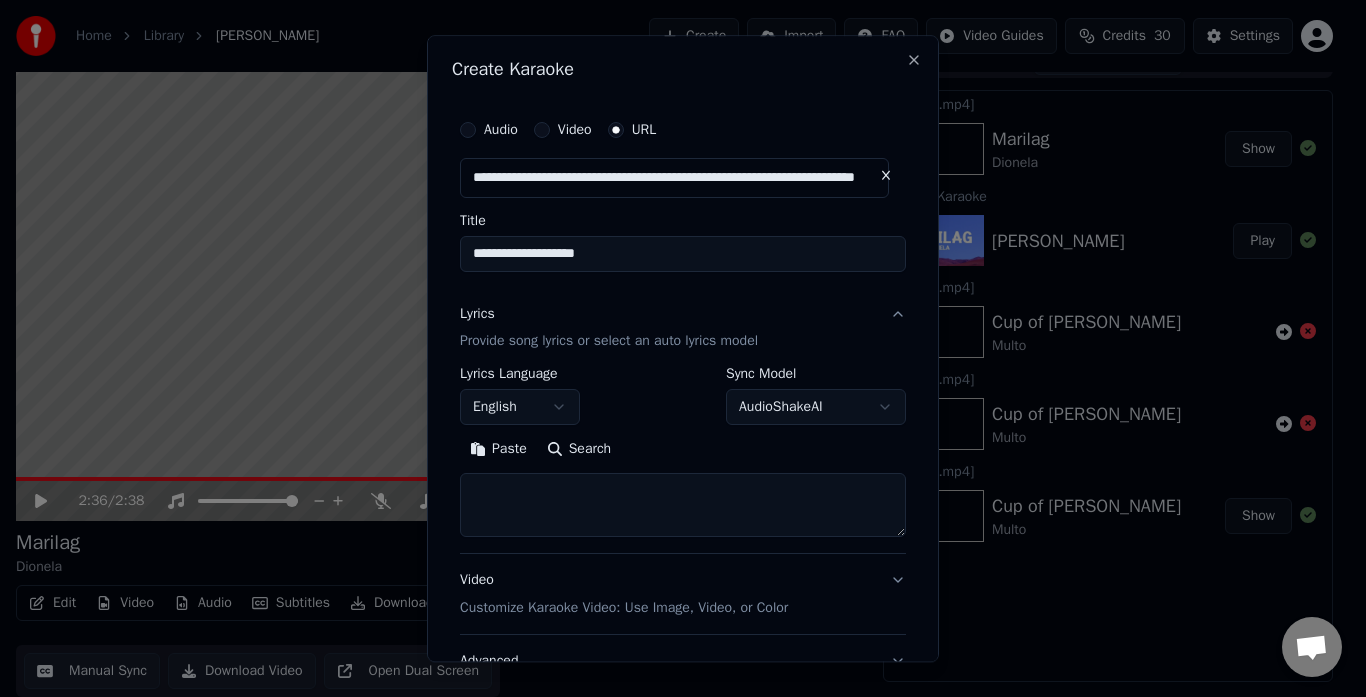 click at bounding box center (683, 506) 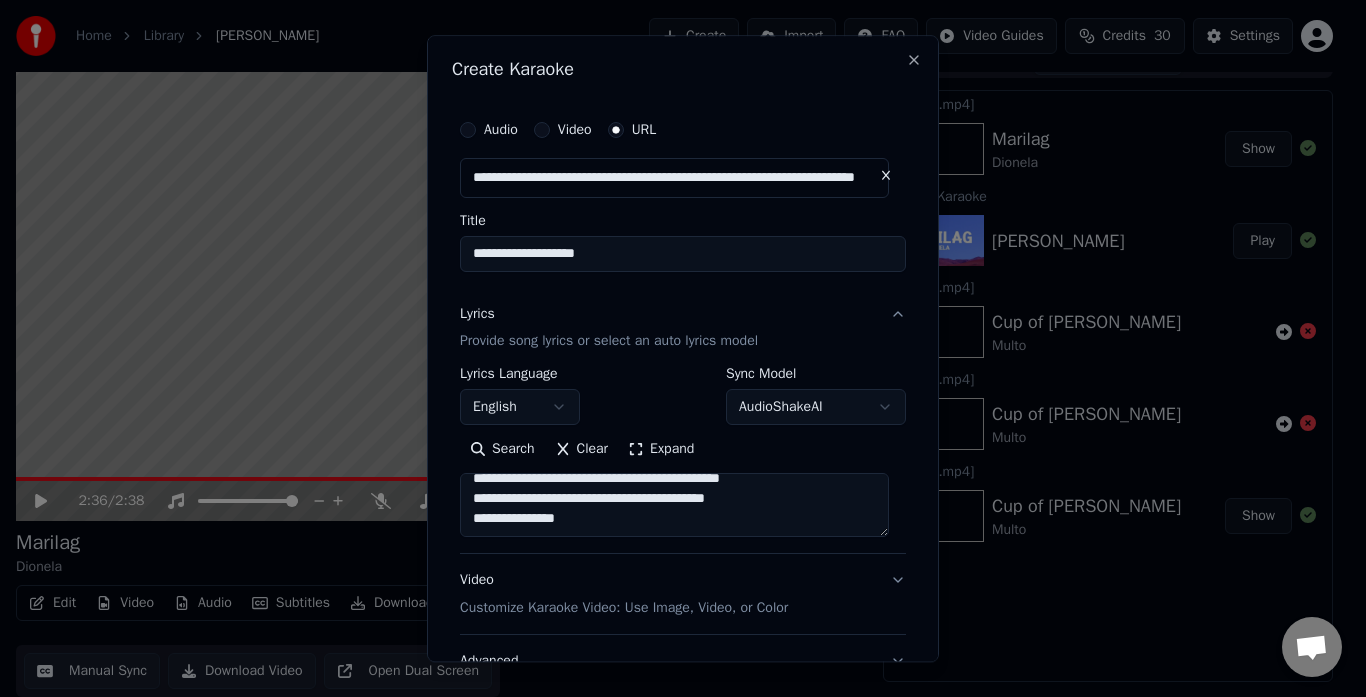 scroll, scrollTop: 853, scrollLeft: 0, axis: vertical 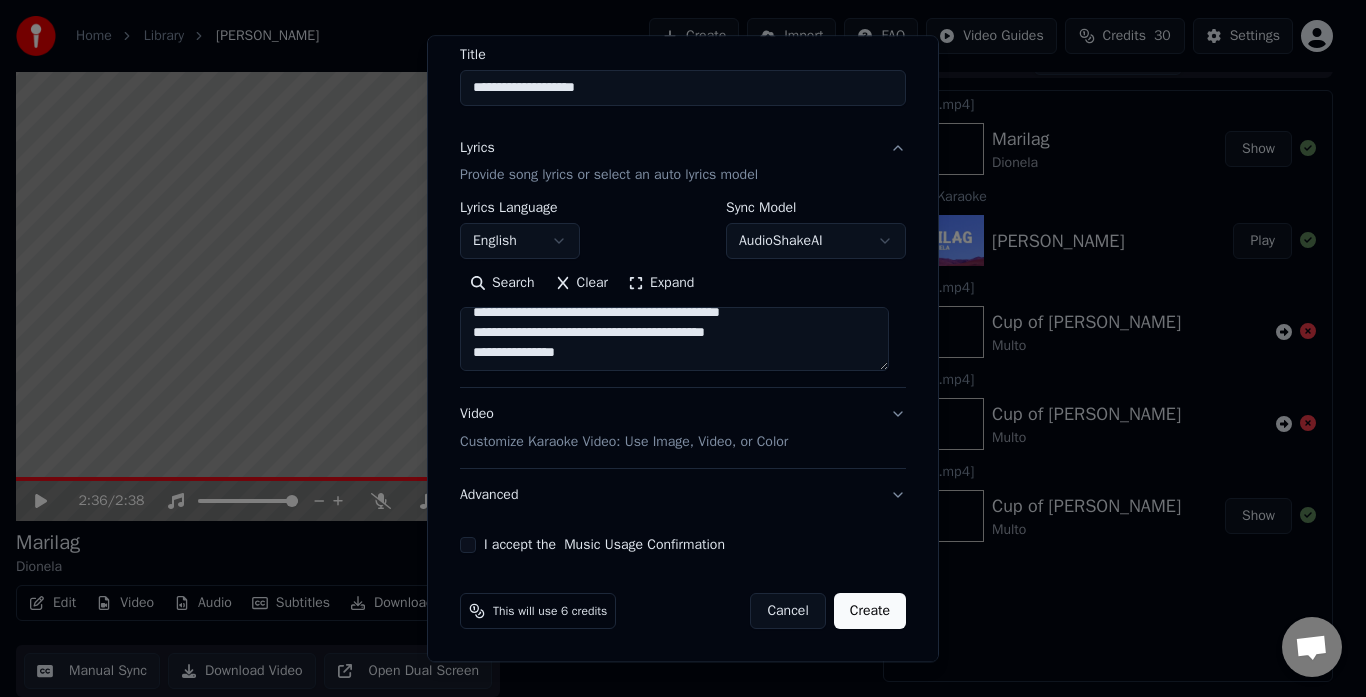 type on "**********" 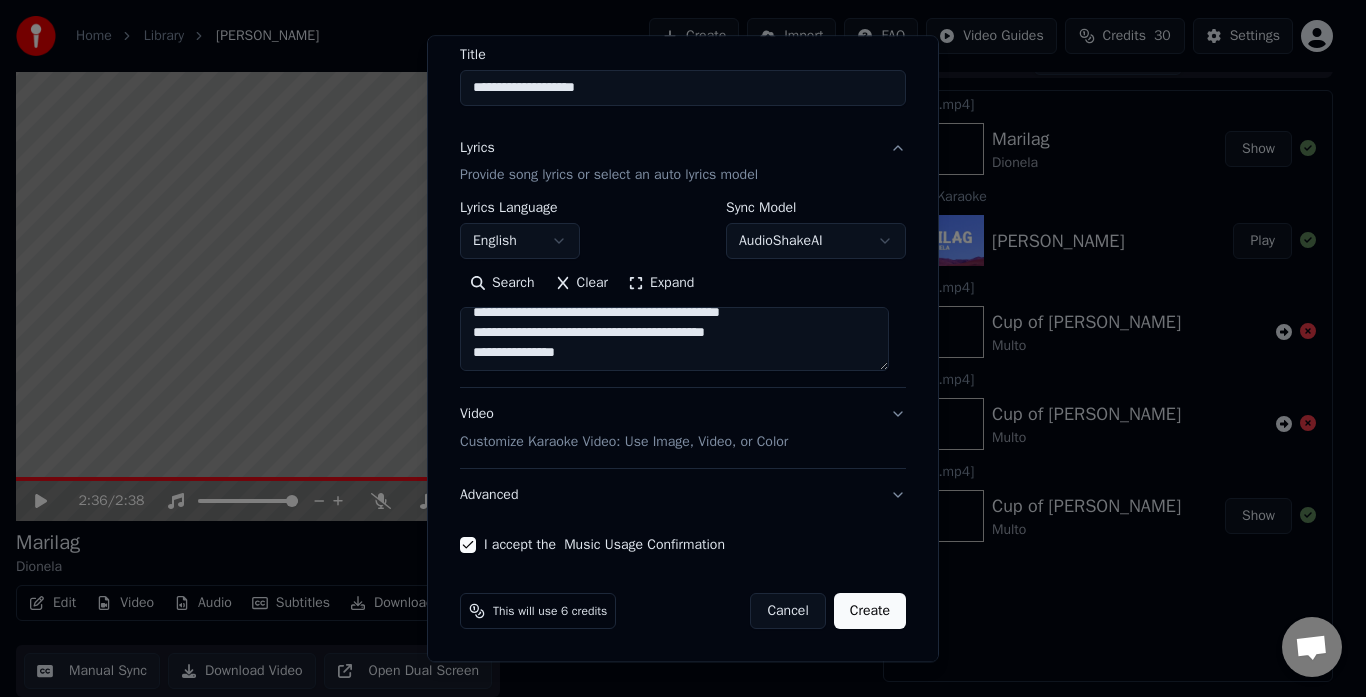 click on "Create" at bounding box center [870, 612] 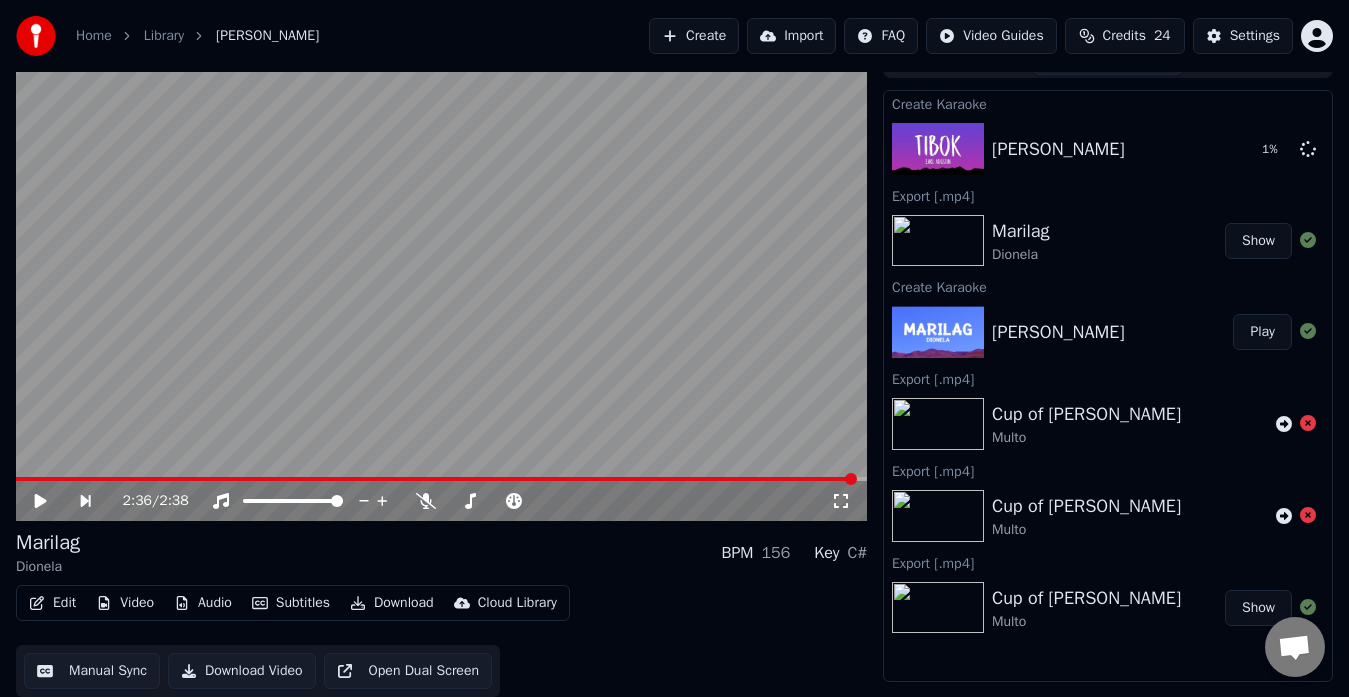 click on "Show" at bounding box center [1258, 241] 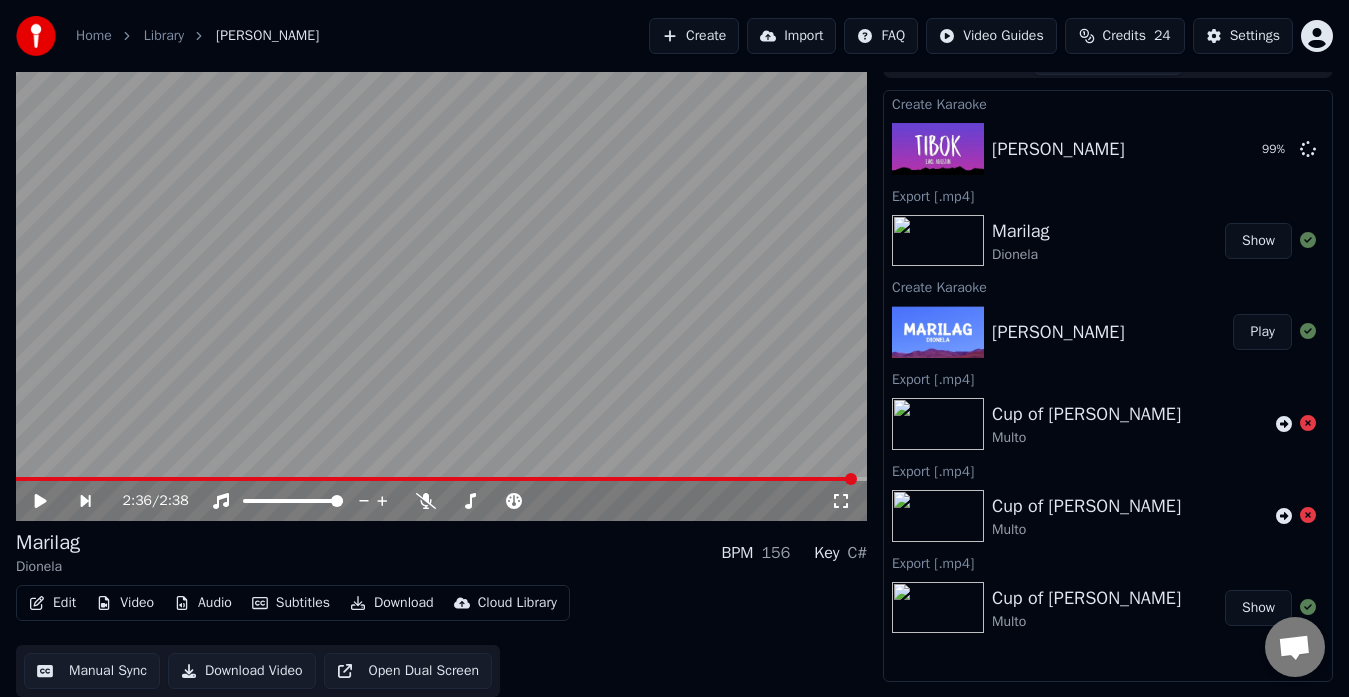 click on "Edit Video Audio Subtitles Download Cloud Library Manual Sync Download Video Open Dual Screen" at bounding box center (441, 641) 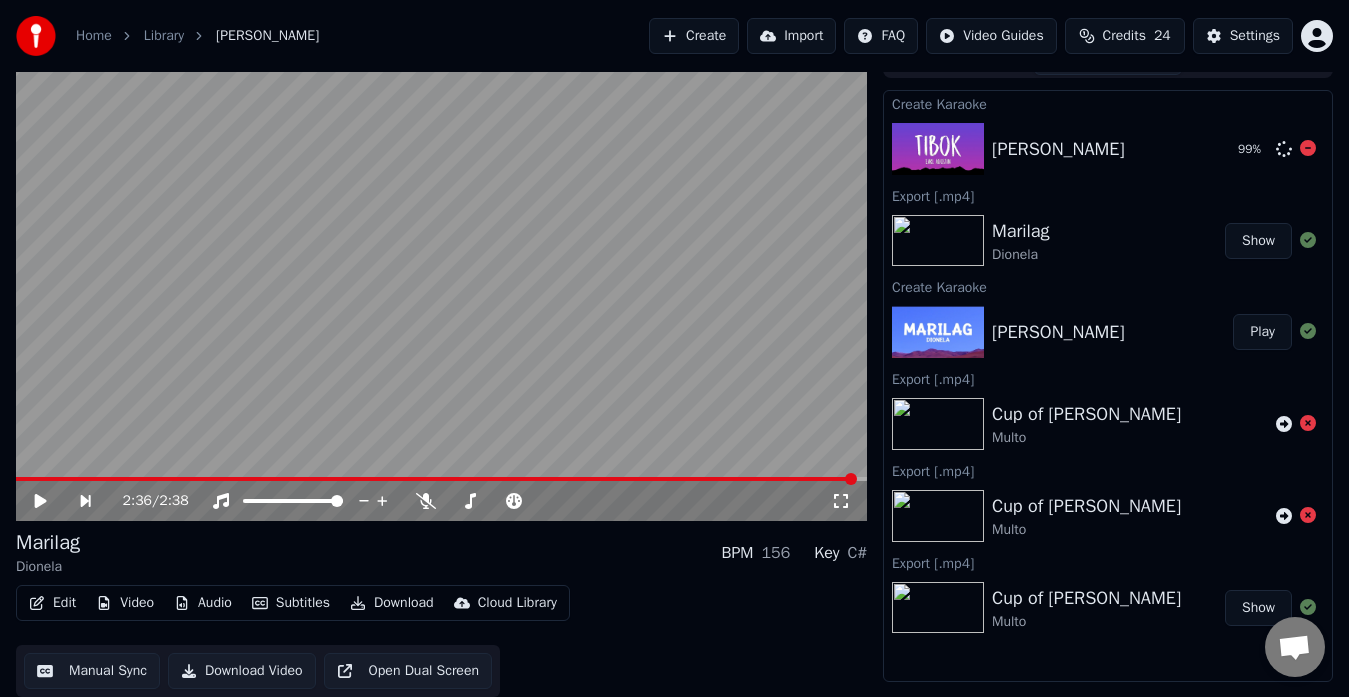 click on "[PERSON_NAME] 99 %" at bounding box center [1108, 149] 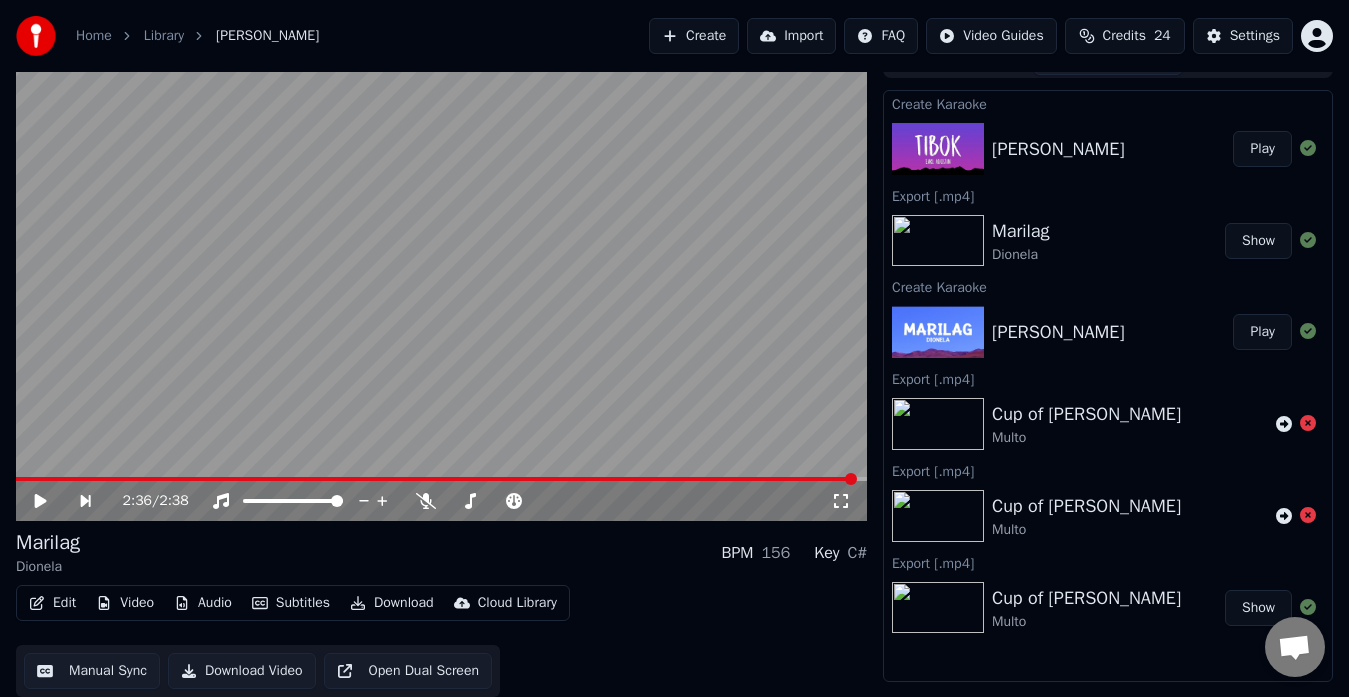 click on "Play" at bounding box center (1262, 149) 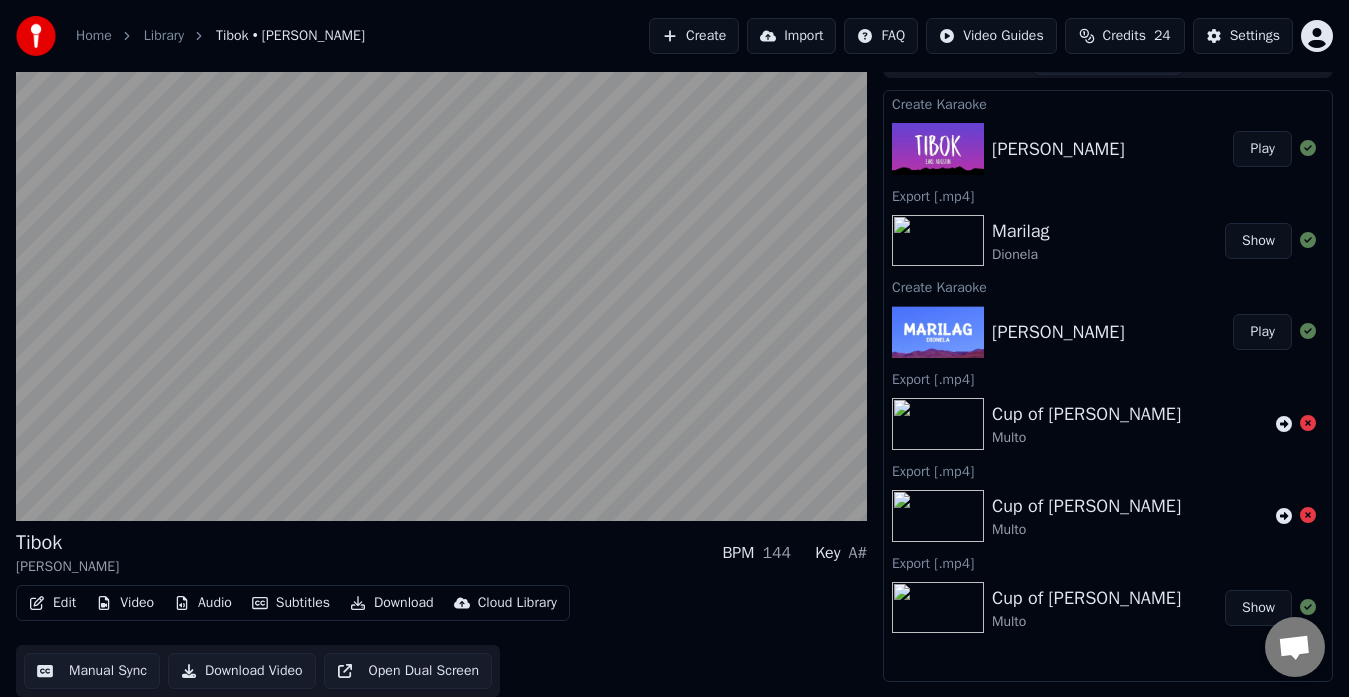 click on "Download Video" at bounding box center (242, 671) 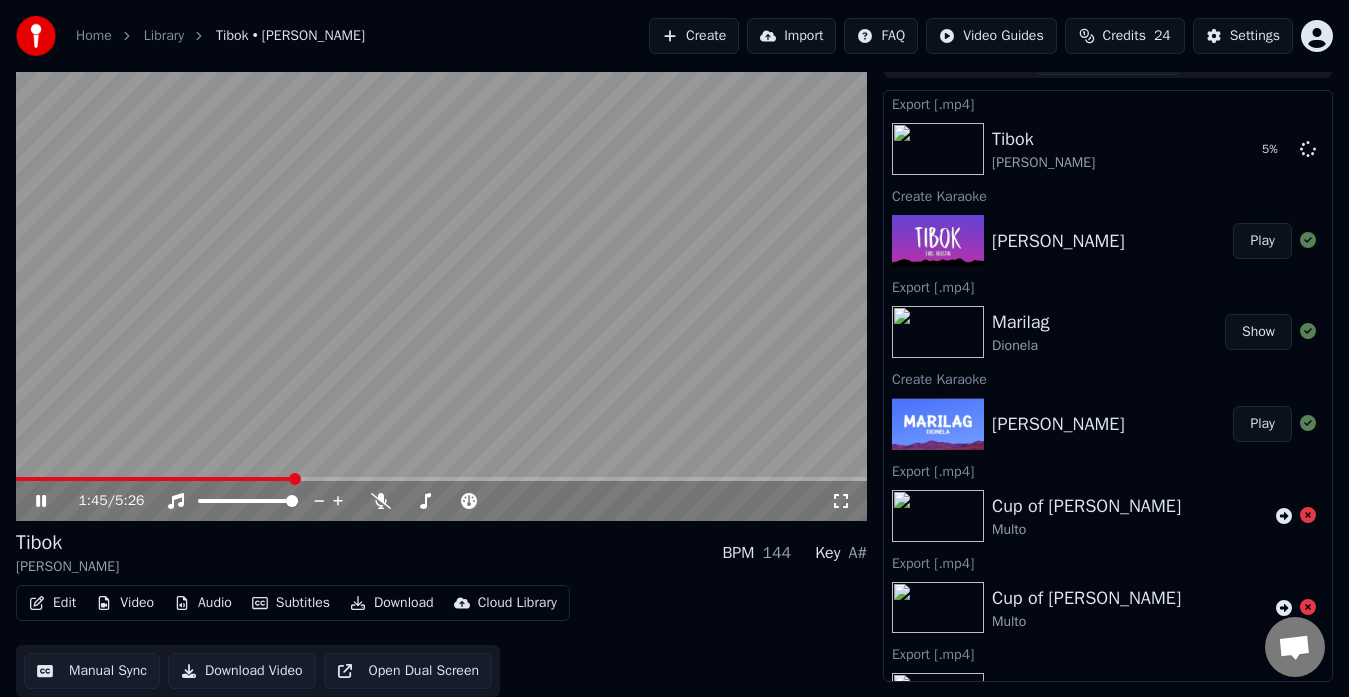 click at bounding box center [441, 281] 